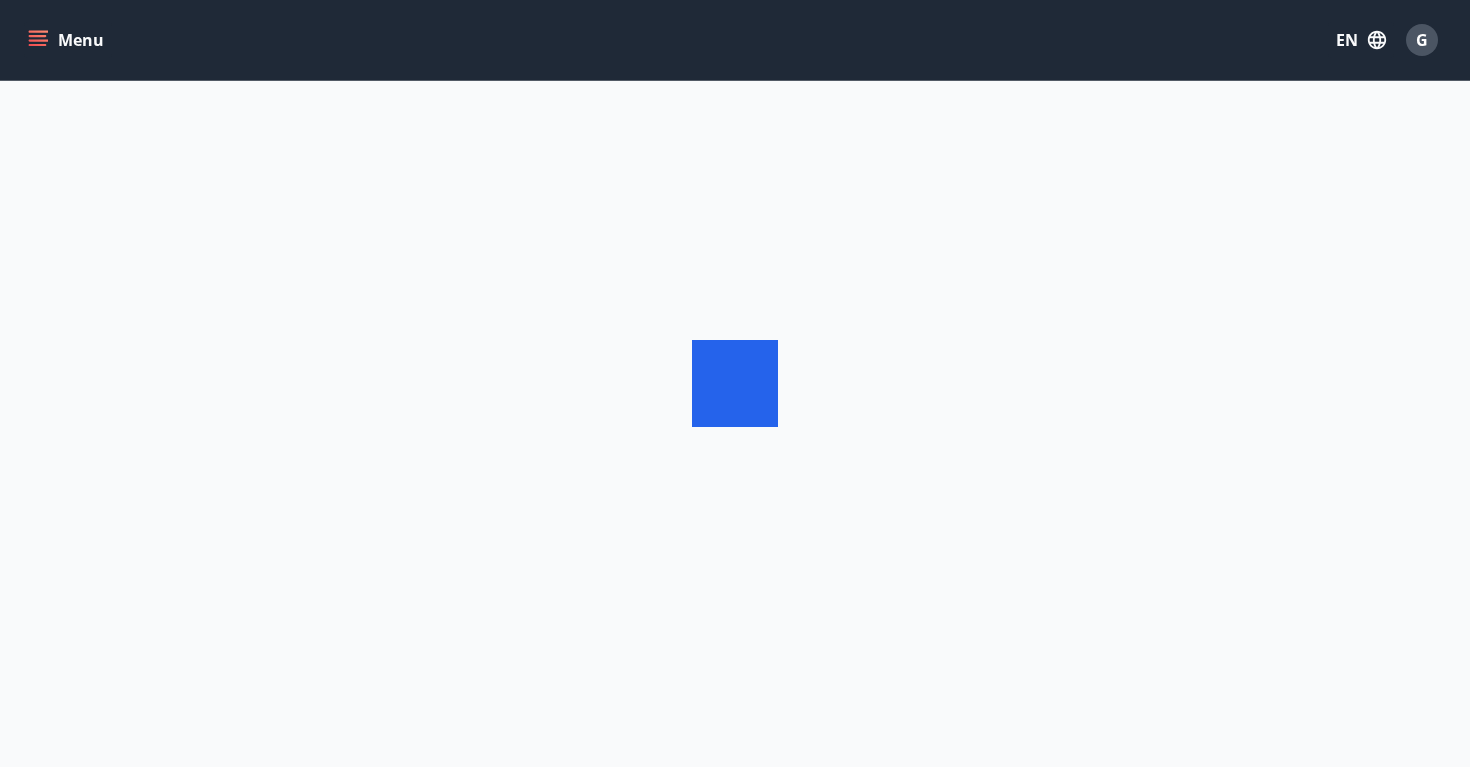 scroll, scrollTop: 0, scrollLeft: 0, axis: both 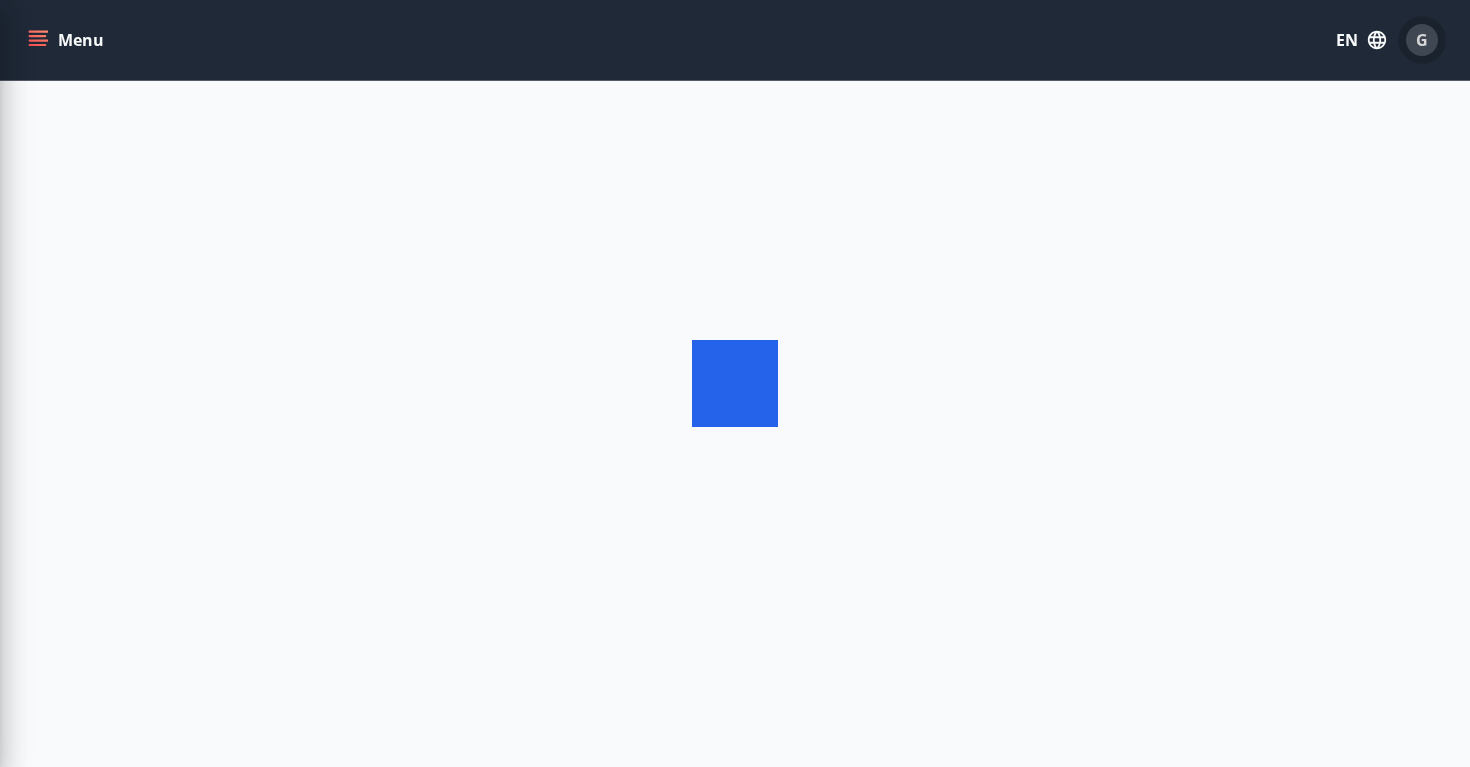 click on "G" at bounding box center (1422, 40) 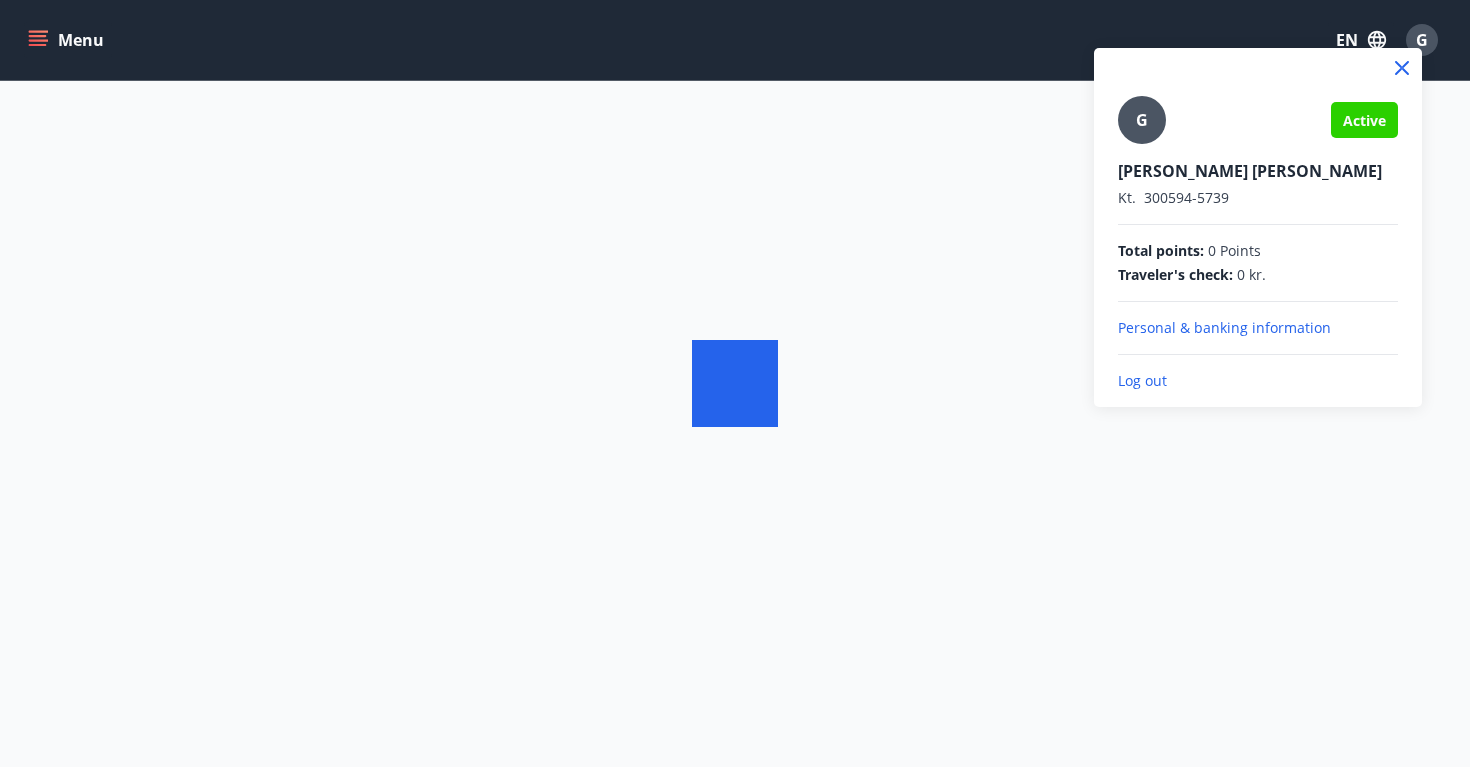 click on "Log out" at bounding box center (1258, 381) 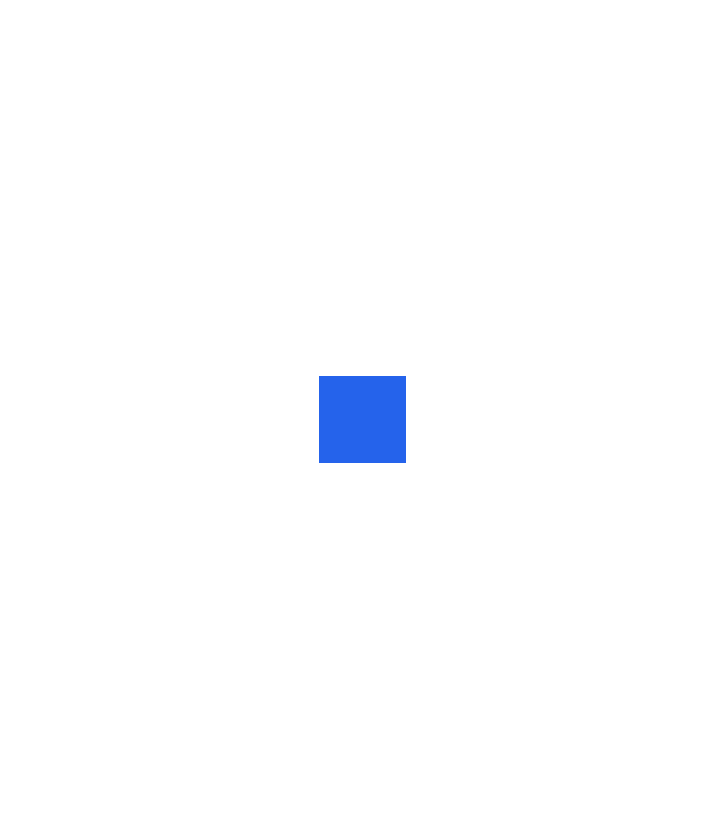 scroll, scrollTop: 0, scrollLeft: 0, axis: both 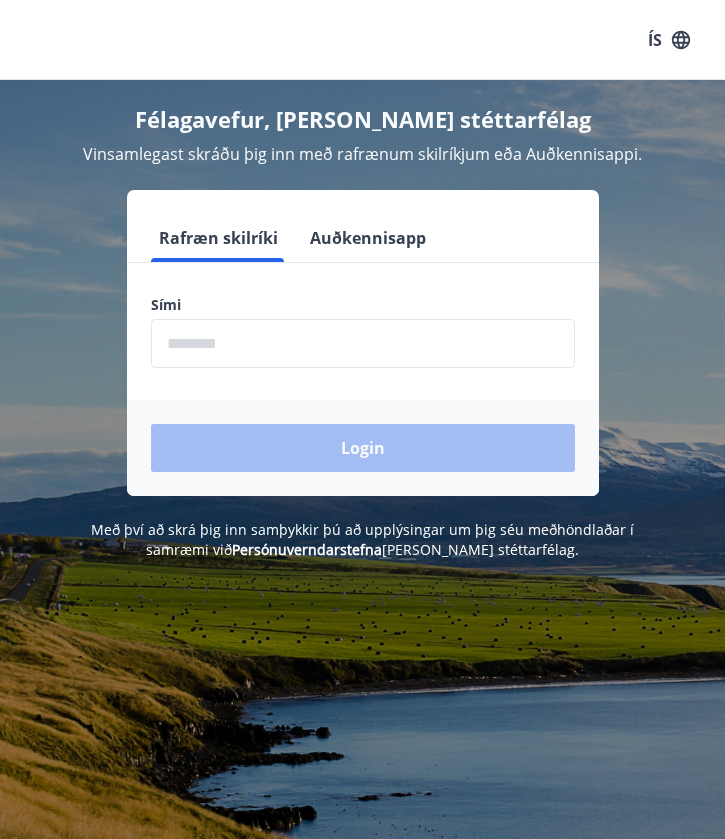 click on "Auðkennisapp" at bounding box center (368, 238) 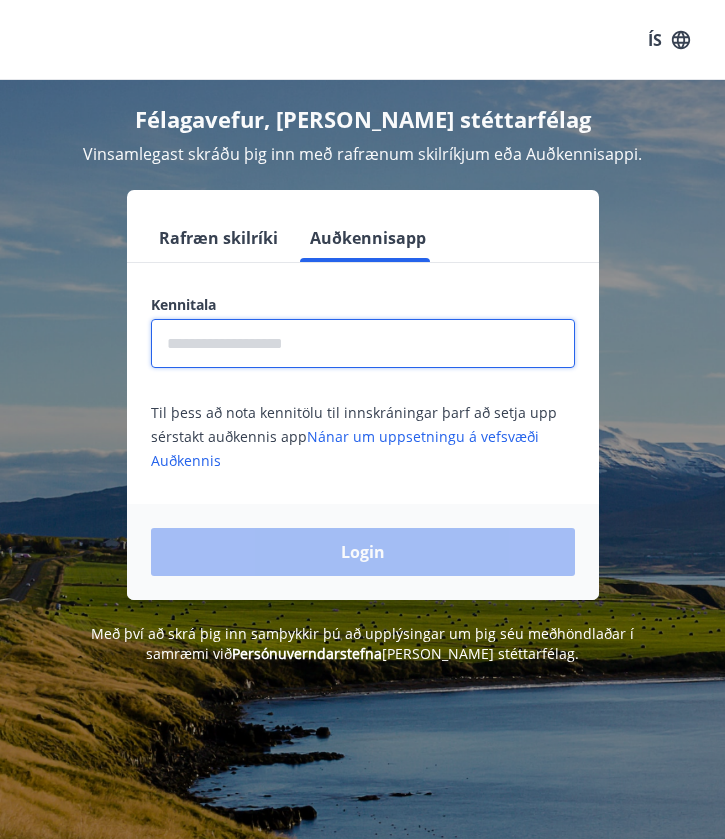 click at bounding box center [363, 343] 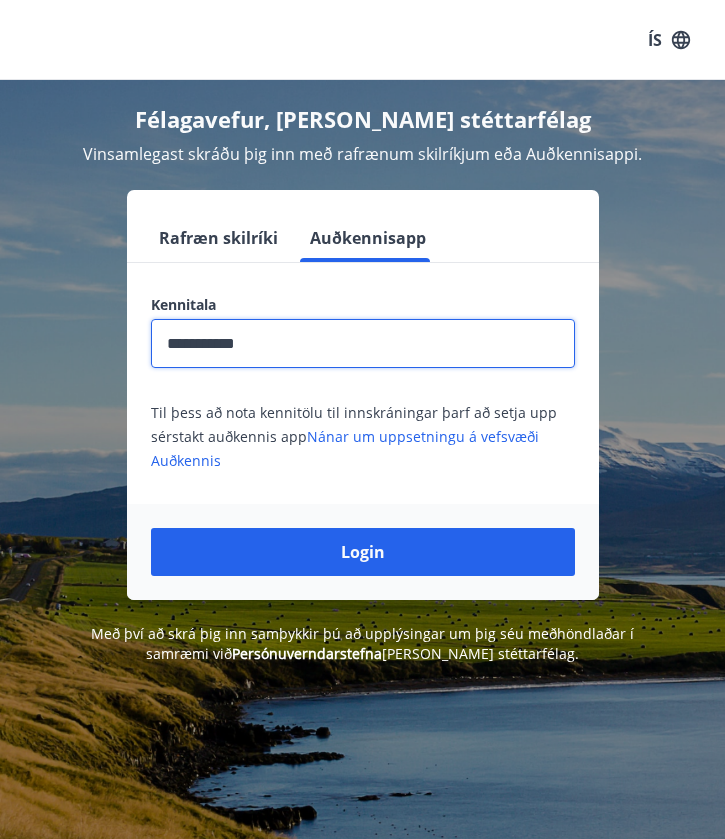 type on "**********" 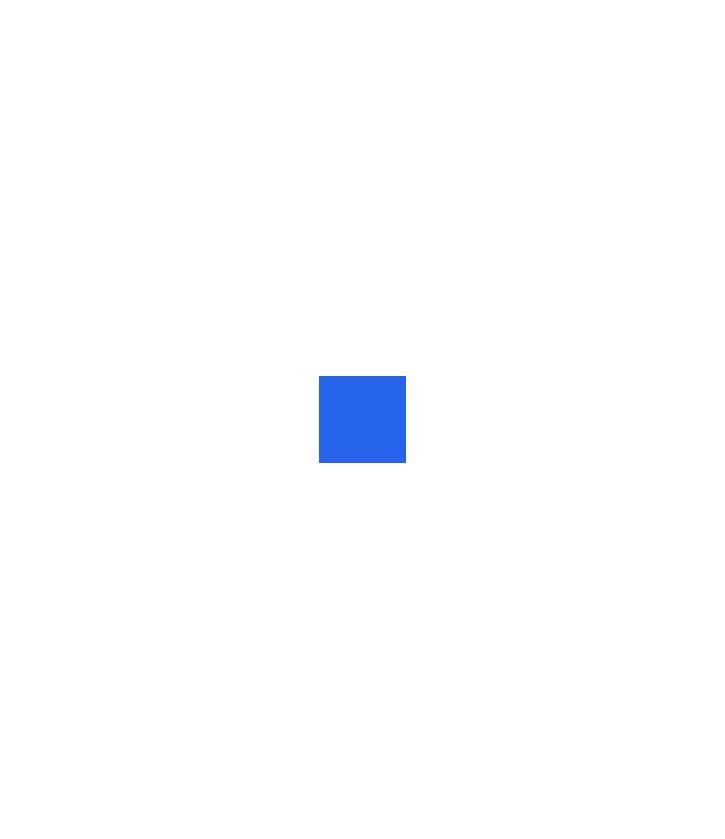 scroll, scrollTop: 0, scrollLeft: 0, axis: both 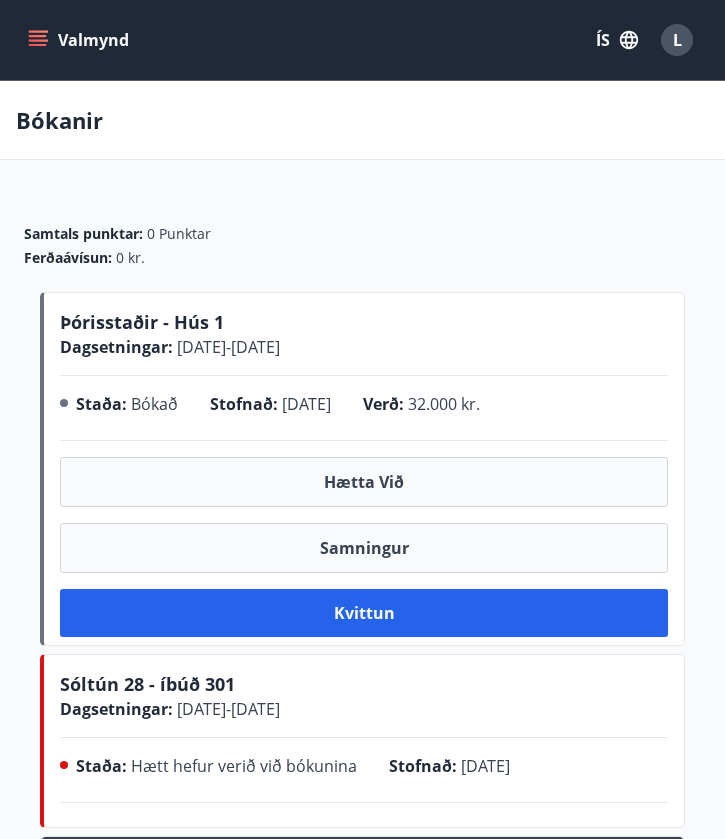 click 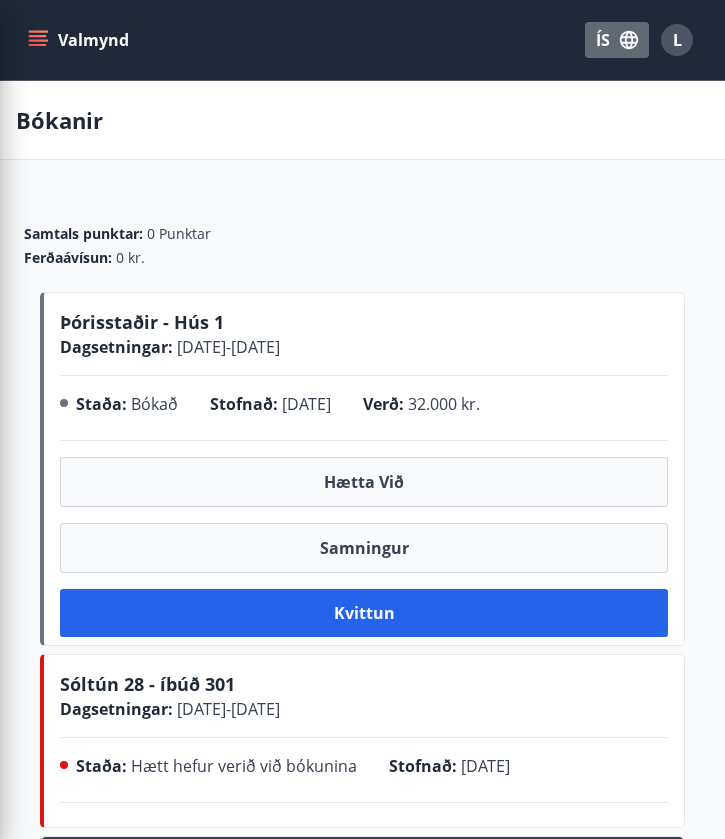 click on "ÍS" at bounding box center (617, 40) 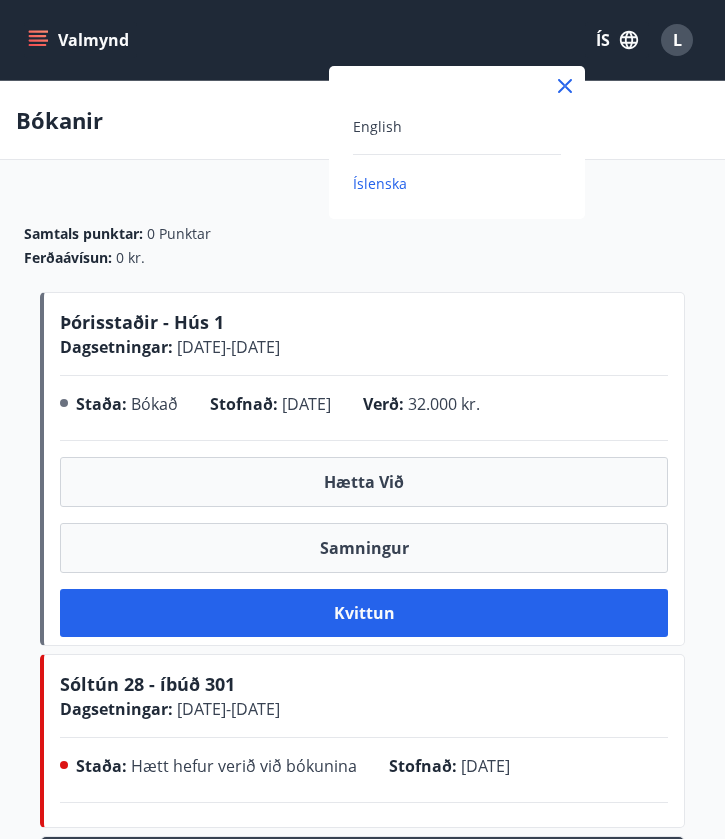 click on "English" at bounding box center [457, 126] 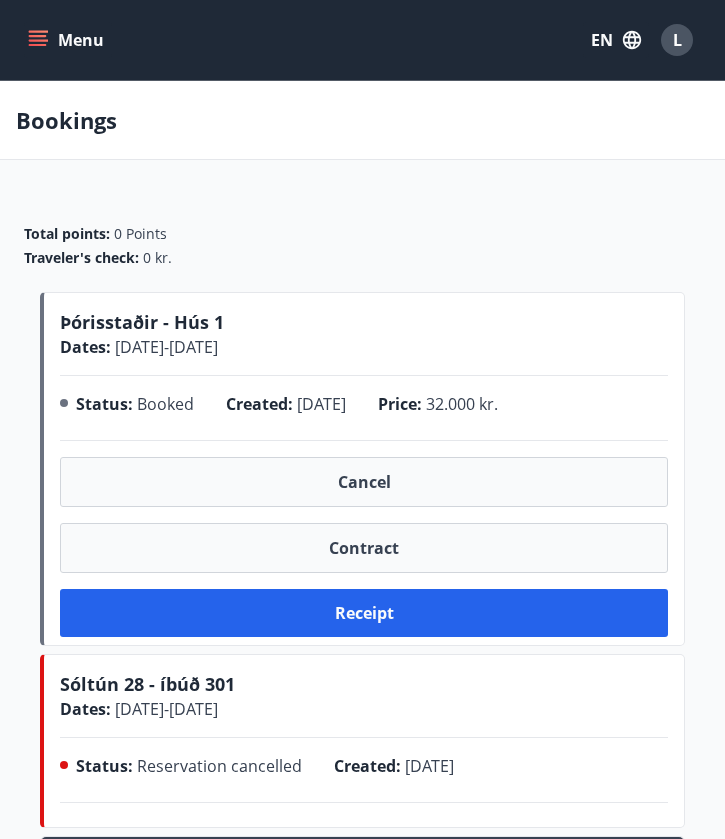 scroll, scrollTop: 0, scrollLeft: 0, axis: both 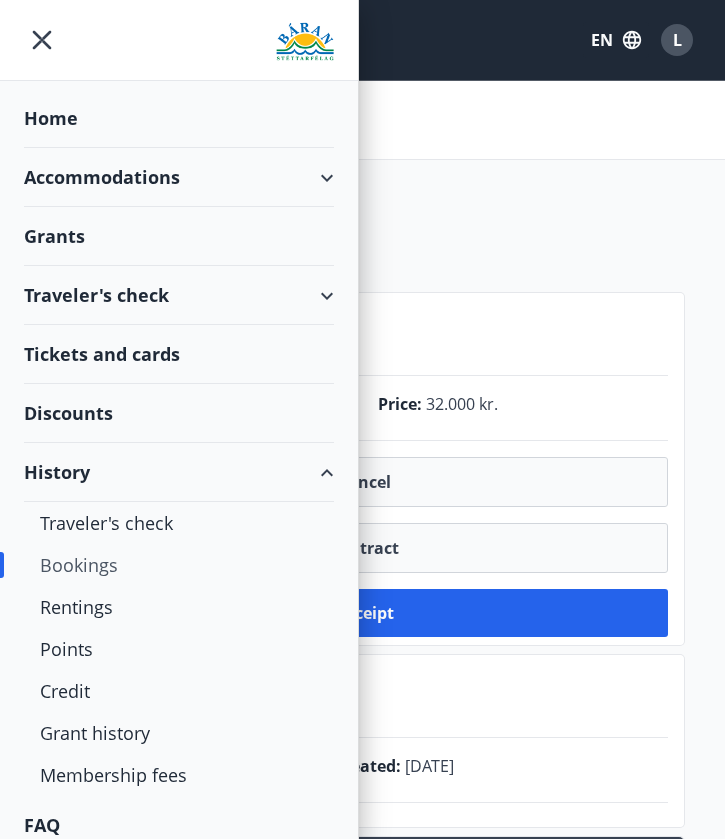 click on "Grants" at bounding box center (179, 118) 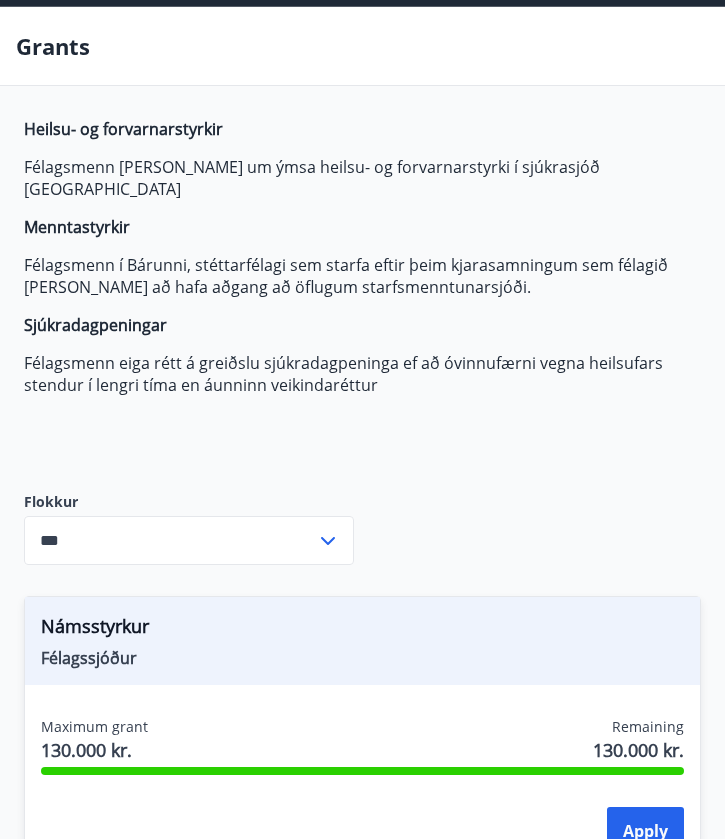 scroll, scrollTop: 67, scrollLeft: 0, axis: vertical 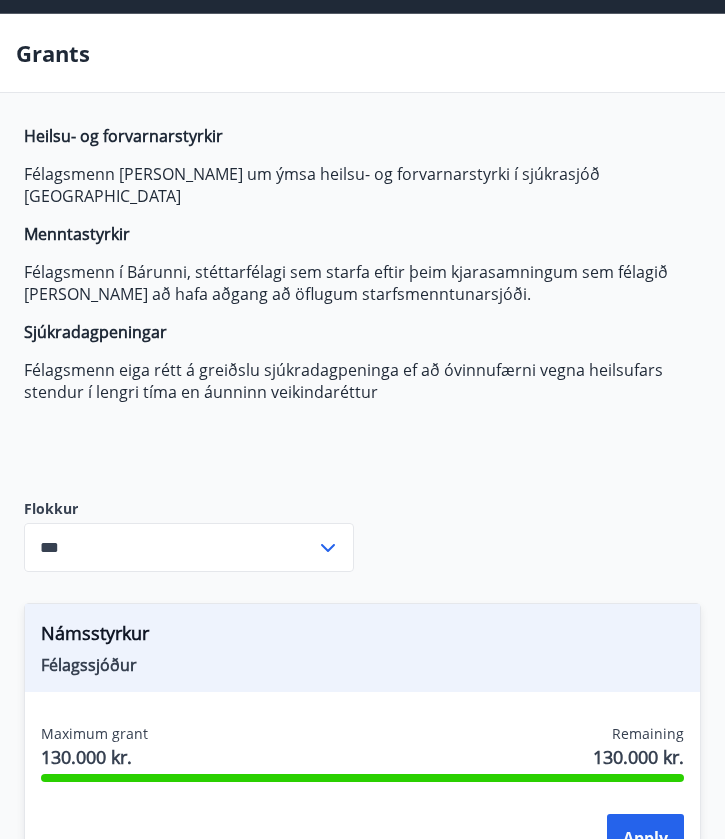 drag, startPoint x: 23, startPoint y: 134, endPoint x: 384, endPoint y: 401, distance: 449.01 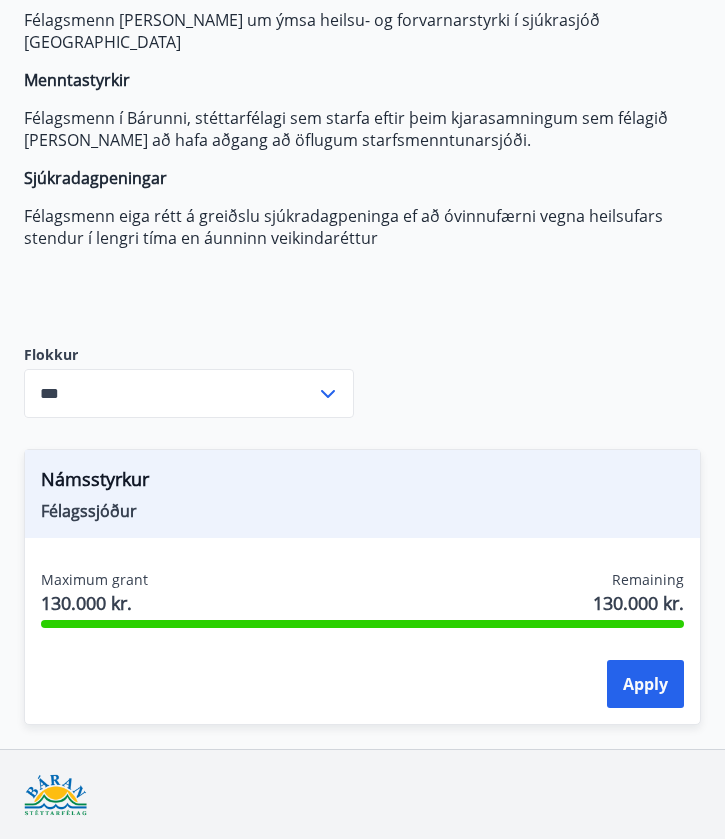 scroll, scrollTop: 237, scrollLeft: 0, axis: vertical 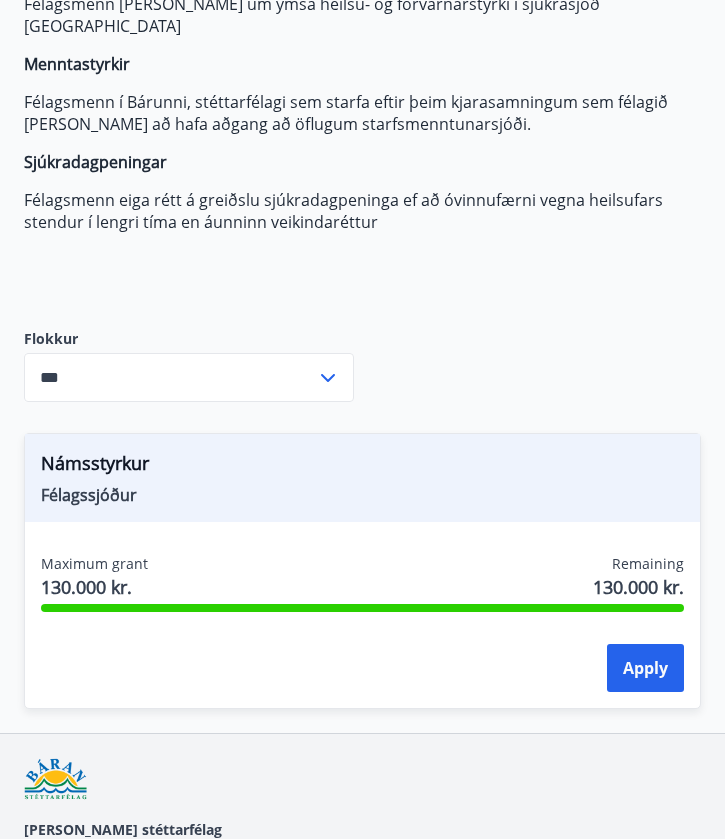 click on "***" at bounding box center [170, 377] 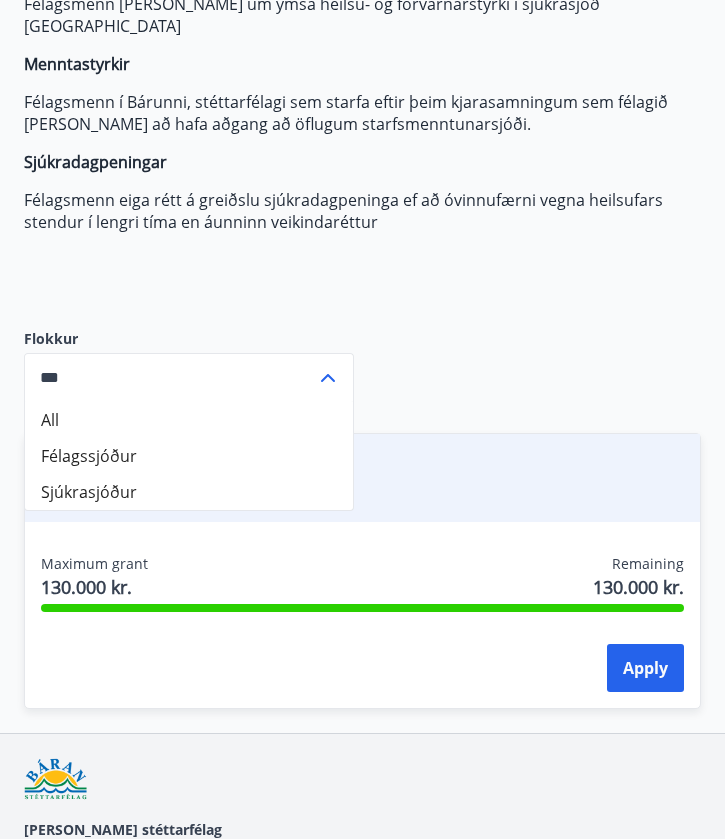 click on "Félagssjóður" at bounding box center (189, 456) 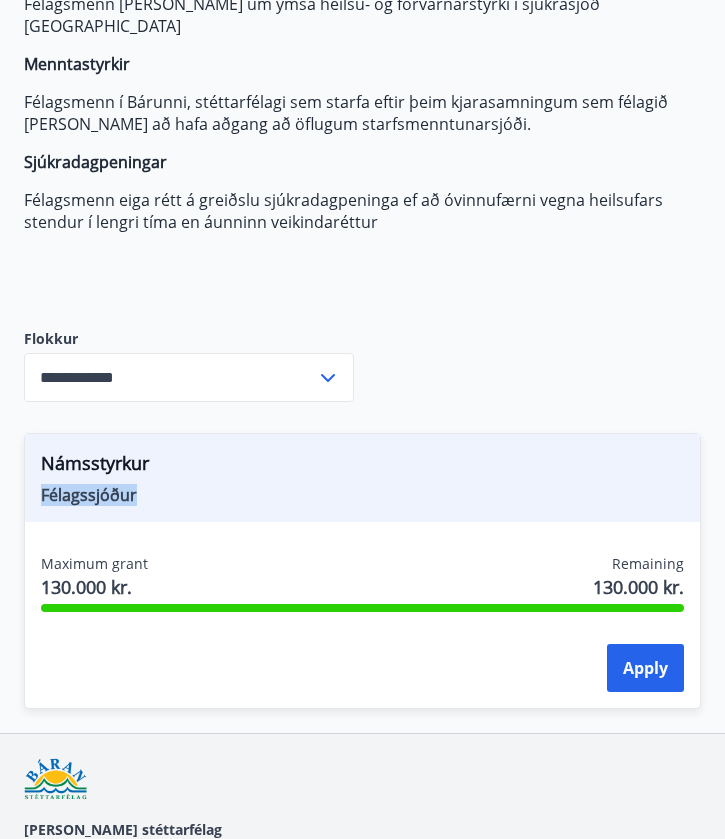 drag, startPoint x: 146, startPoint y: 478, endPoint x: 20, endPoint y: 477, distance: 126.00397 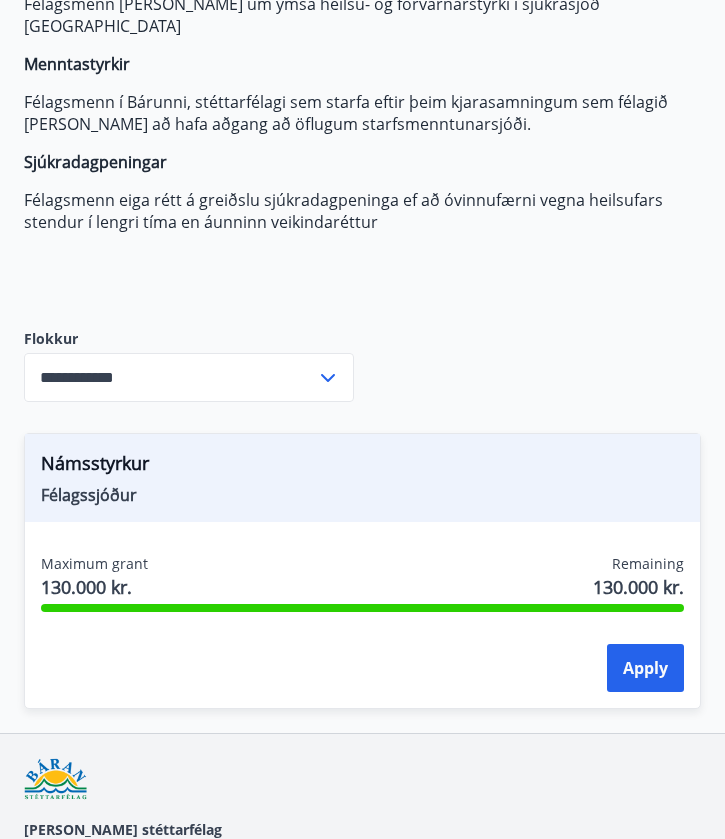 click on "**********" at bounding box center (170, 377) 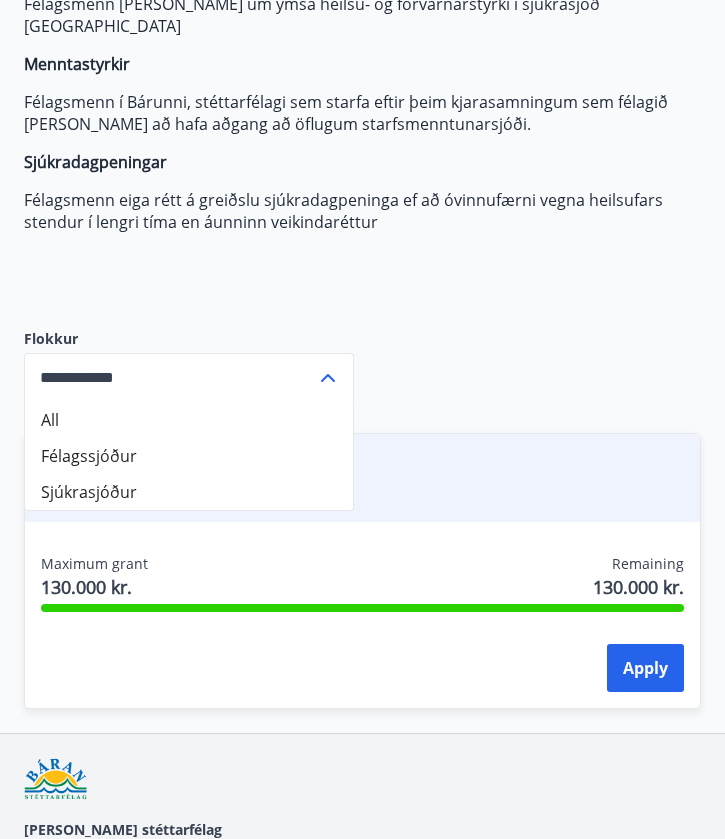 click on "Sjúkrasjóður" at bounding box center (189, 492) 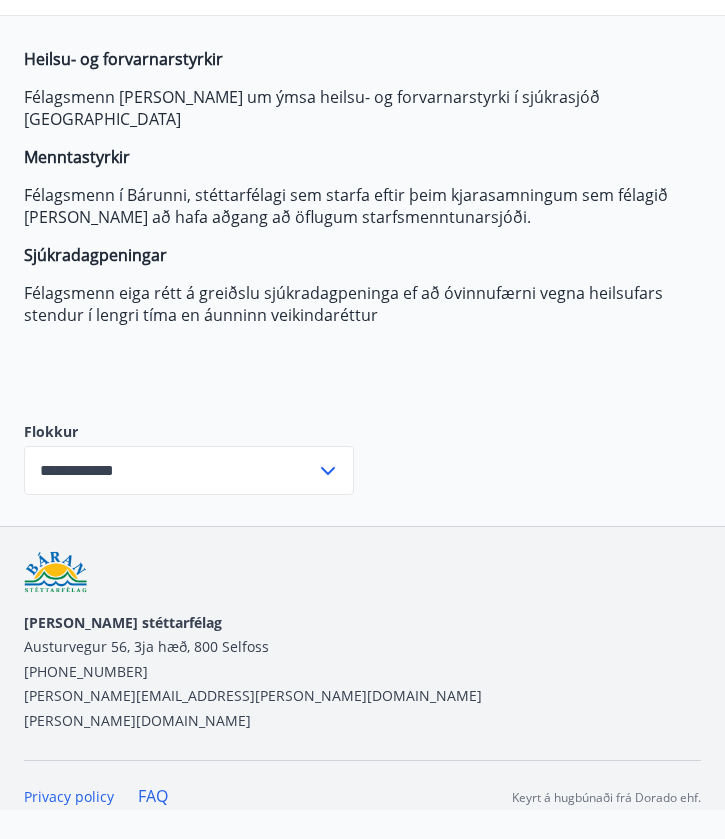 scroll, scrollTop: 122, scrollLeft: 0, axis: vertical 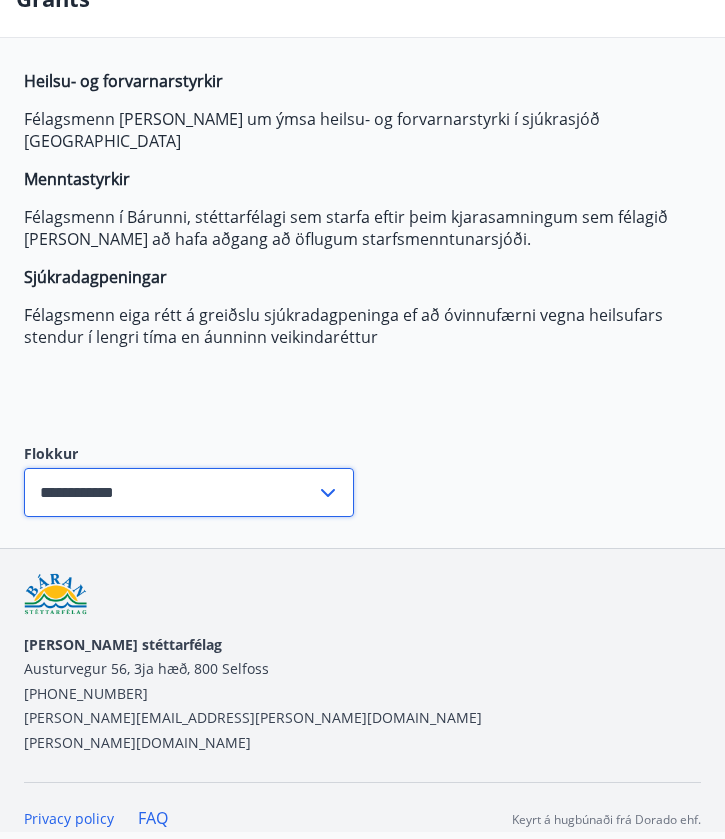 drag, startPoint x: 152, startPoint y: 471, endPoint x: 28, endPoint y: 475, distance: 124.0645 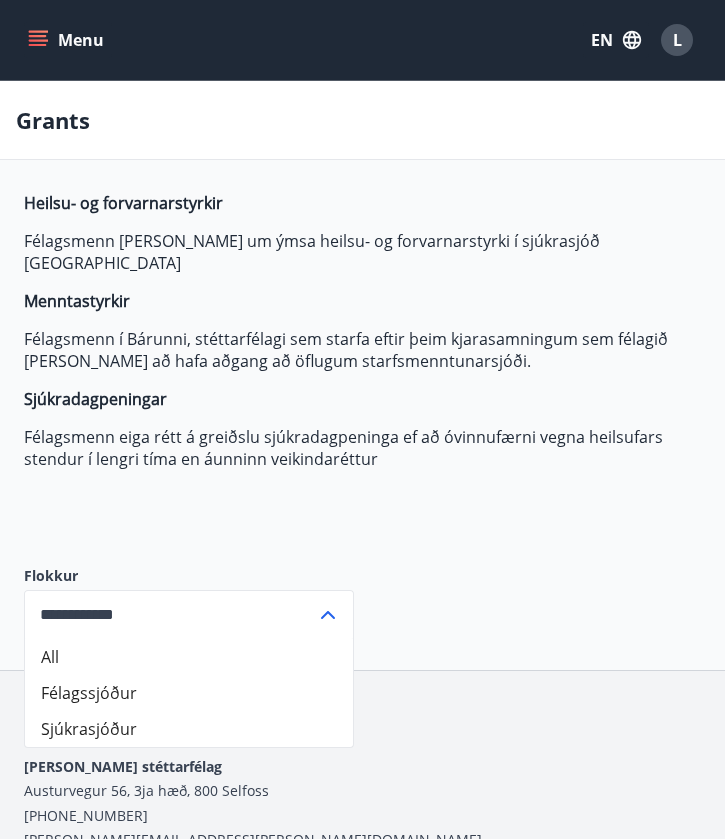 scroll, scrollTop: 0, scrollLeft: 0, axis: both 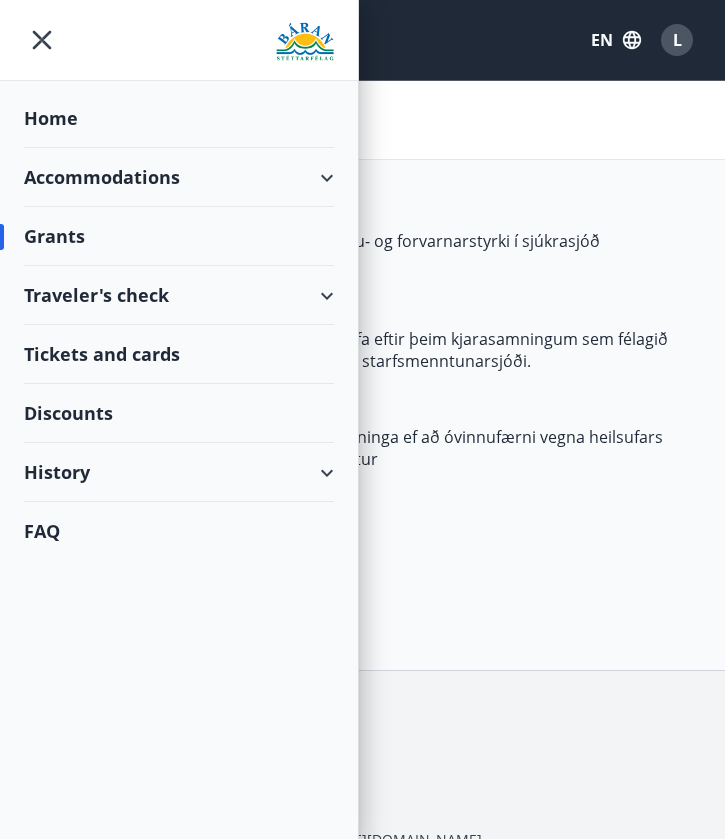 click on "Tickets and cards" at bounding box center (179, 354) 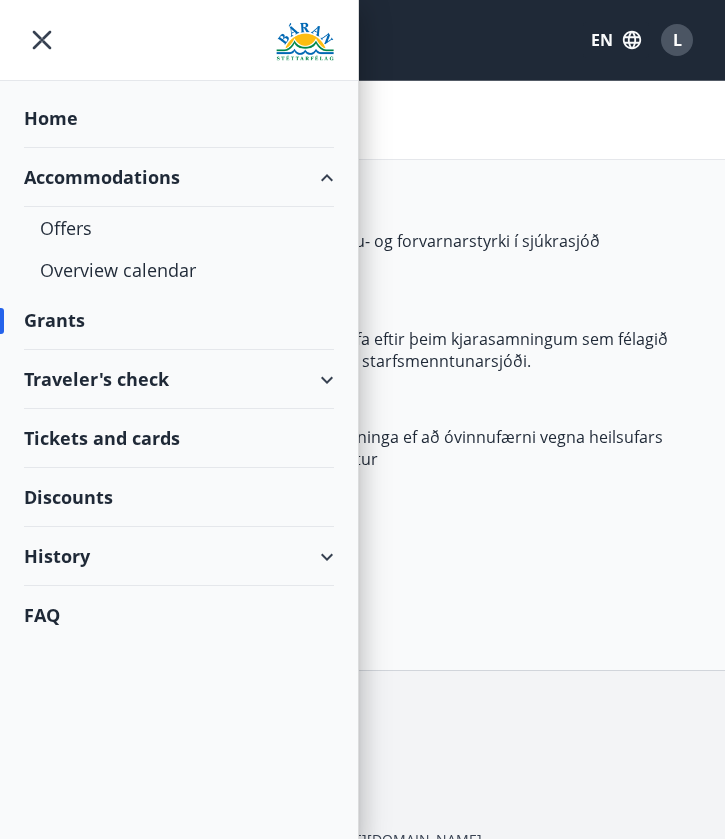 click on "Accommodations" at bounding box center (179, 177) 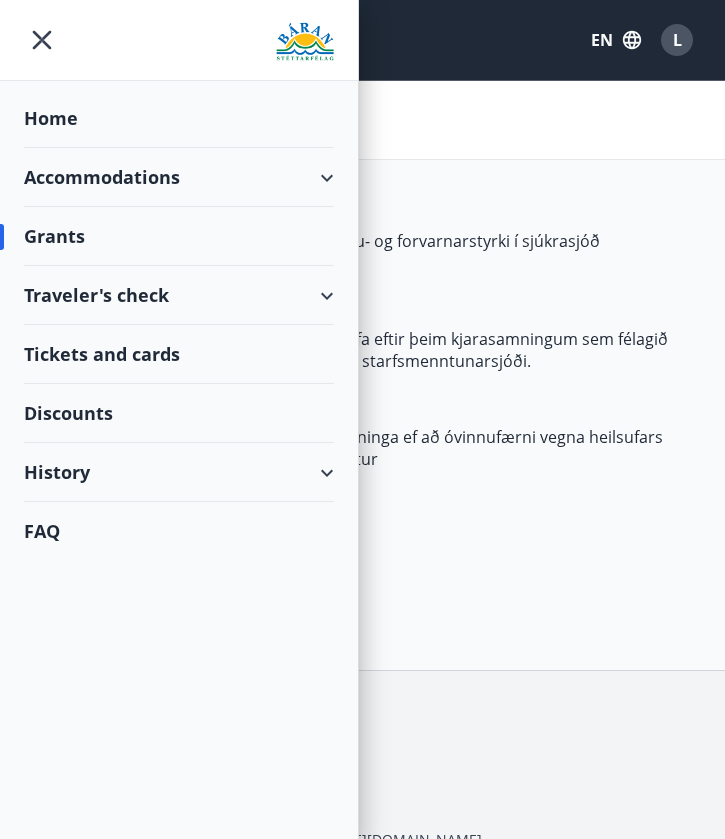 click on "Traveler's check" at bounding box center [179, 295] 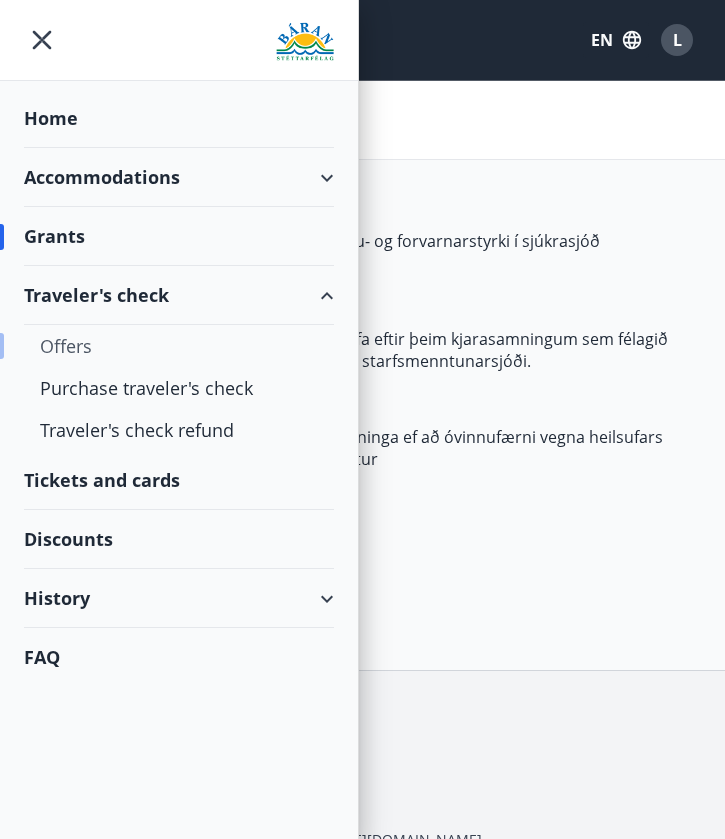 click on "Offers" at bounding box center (179, 346) 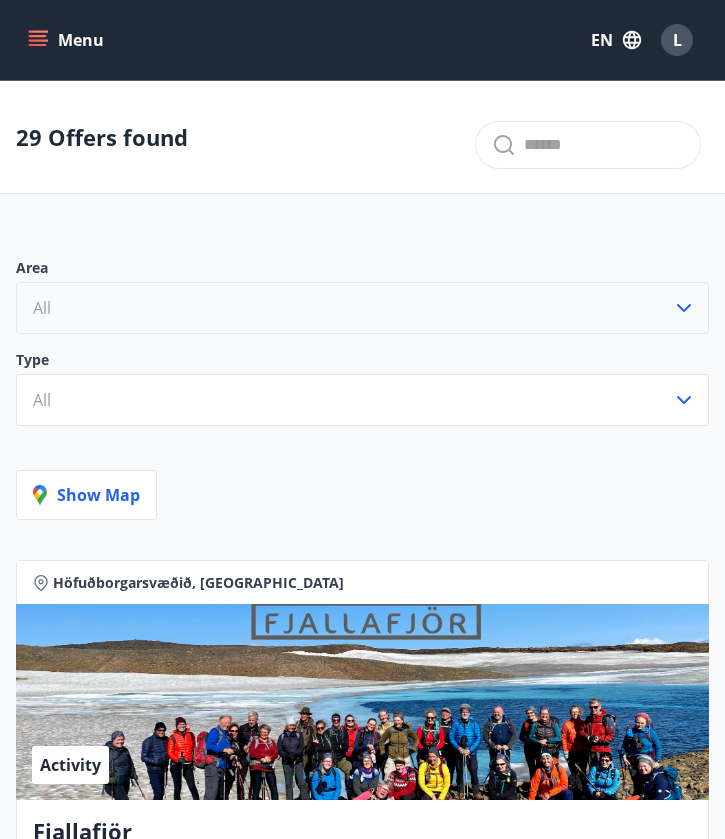click on "All" at bounding box center [362, 308] 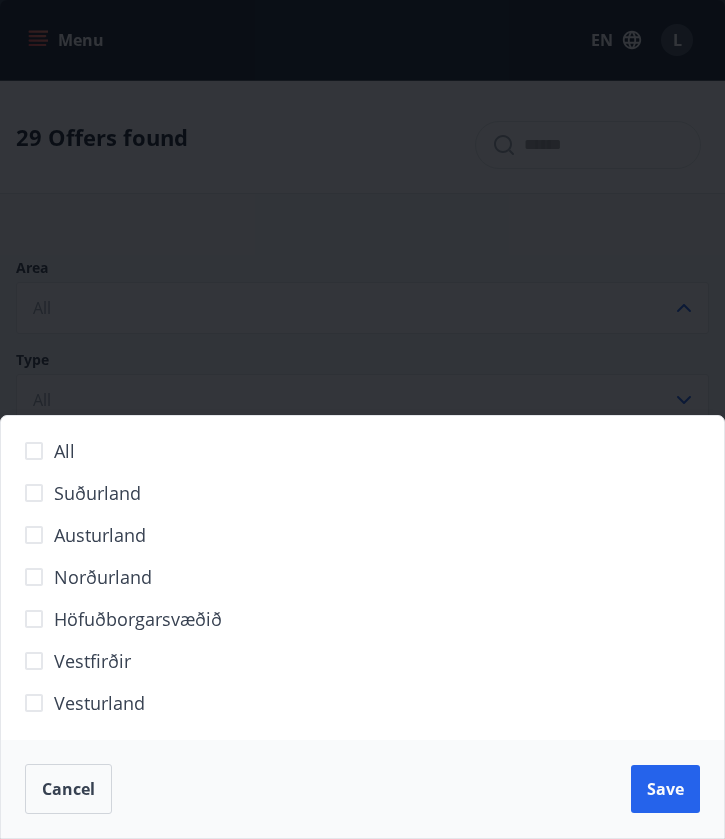 click on "All Suðurland Austurland Norðurland Höfuðborgarsvæðið Vestfirðir Vesturland Cancel Save" at bounding box center (362, 419) 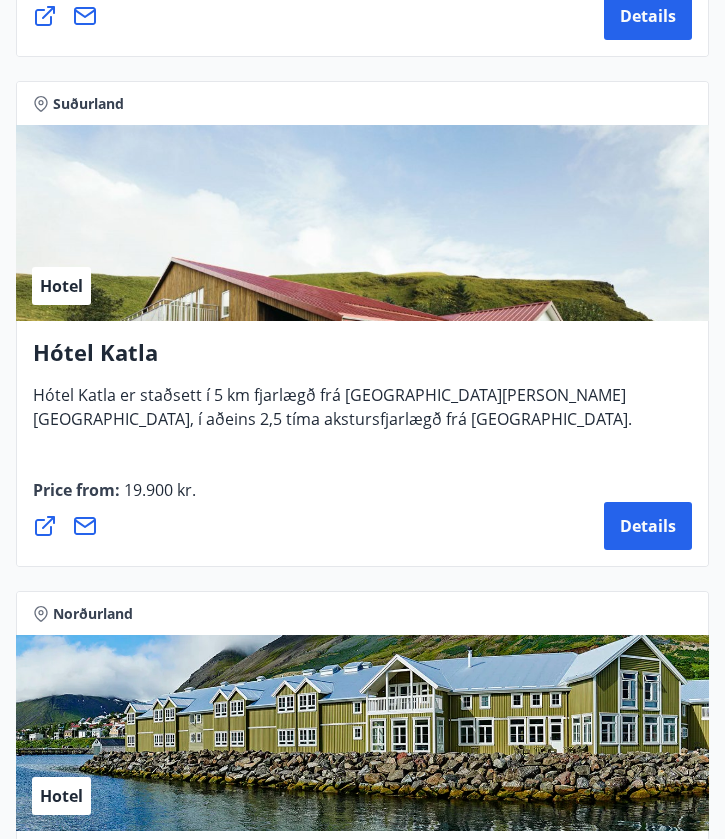 scroll, scrollTop: 3549, scrollLeft: 0, axis: vertical 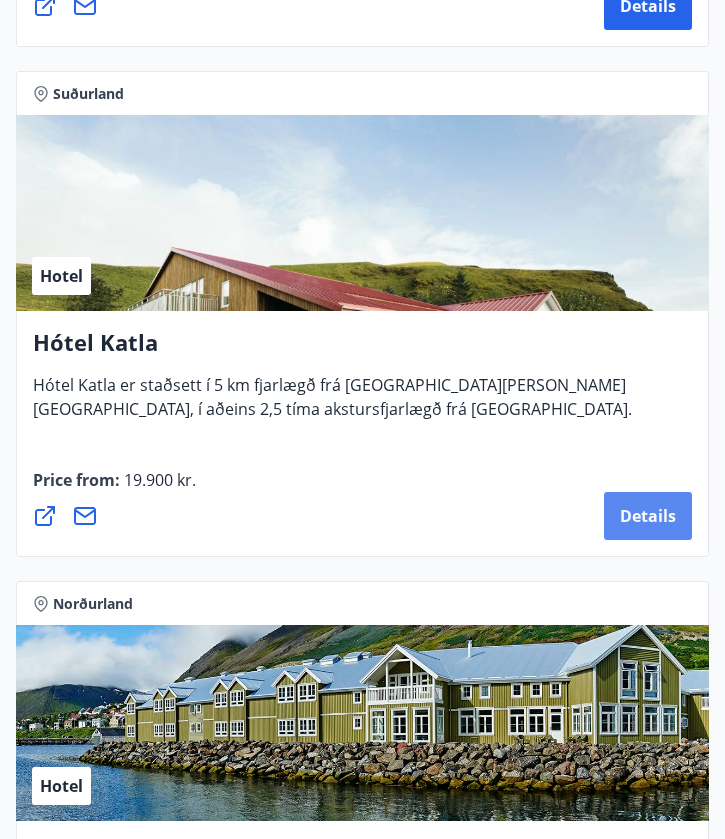 click on "Details" at bounding box center (648, 516) 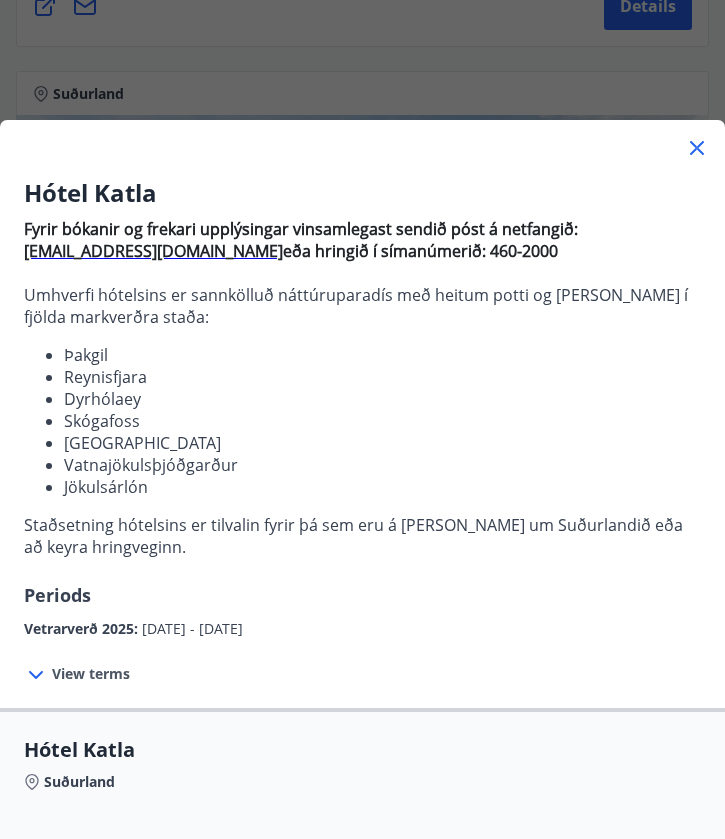 scroll, scrollTop: 0, scrollLeft: 0, axis: both 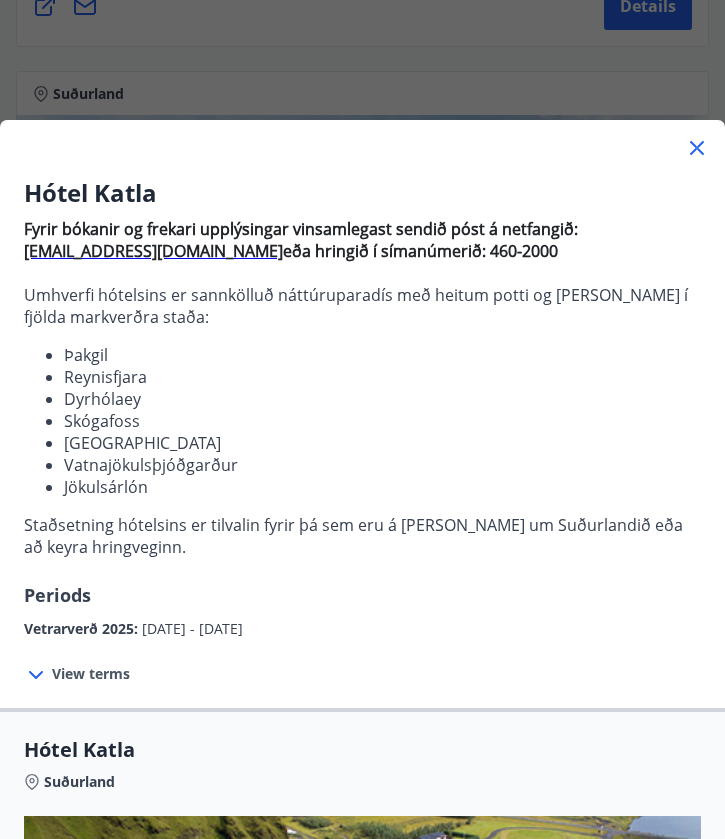 click 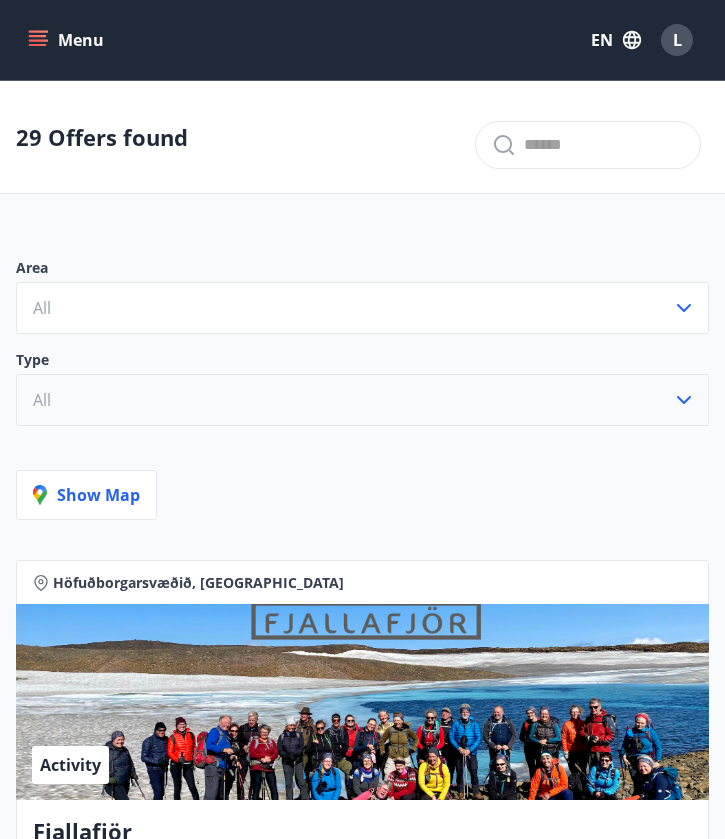 scroll, scrollTop: 0, scrollLeft: 0, axis: both 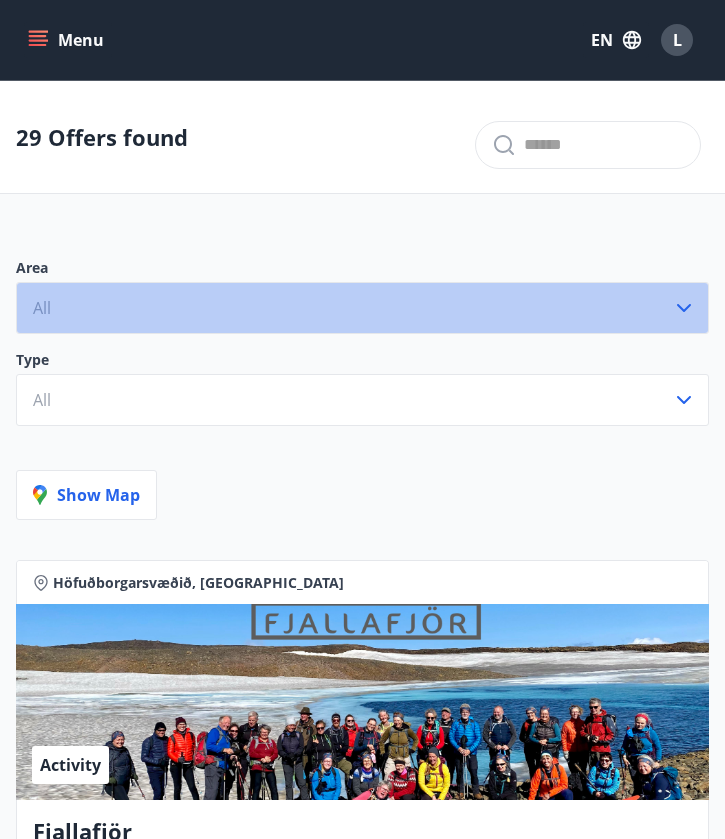 click on "All" at bounding box center (362, 308) 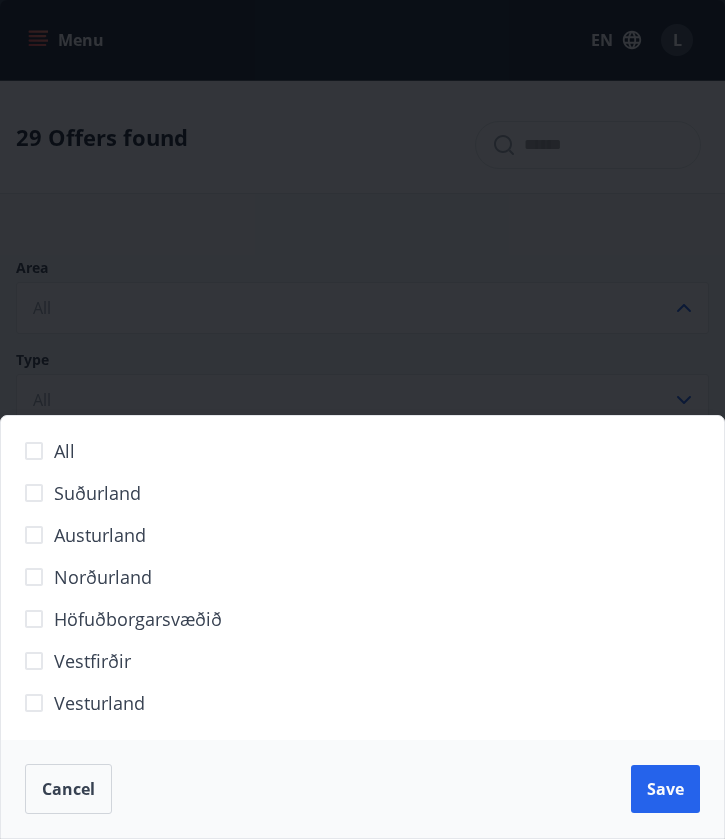 click on "All Suðurland Austurland Norðurland Höfuðborgarsvæðið Vestfirðir Vesturland Cancel Save" at bounding box center (362, 419) 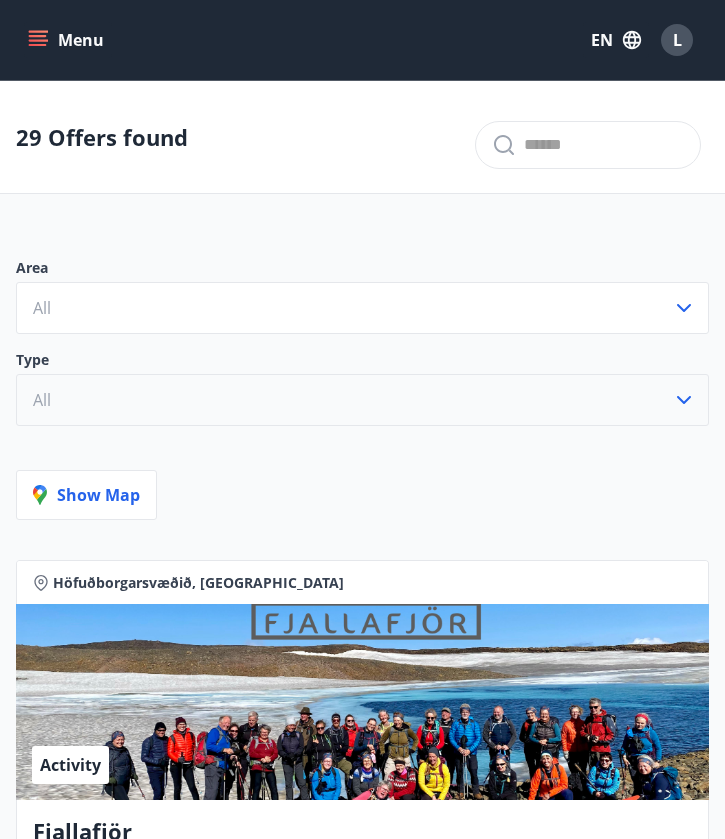 click on "All" at bounding box center [362, 400] 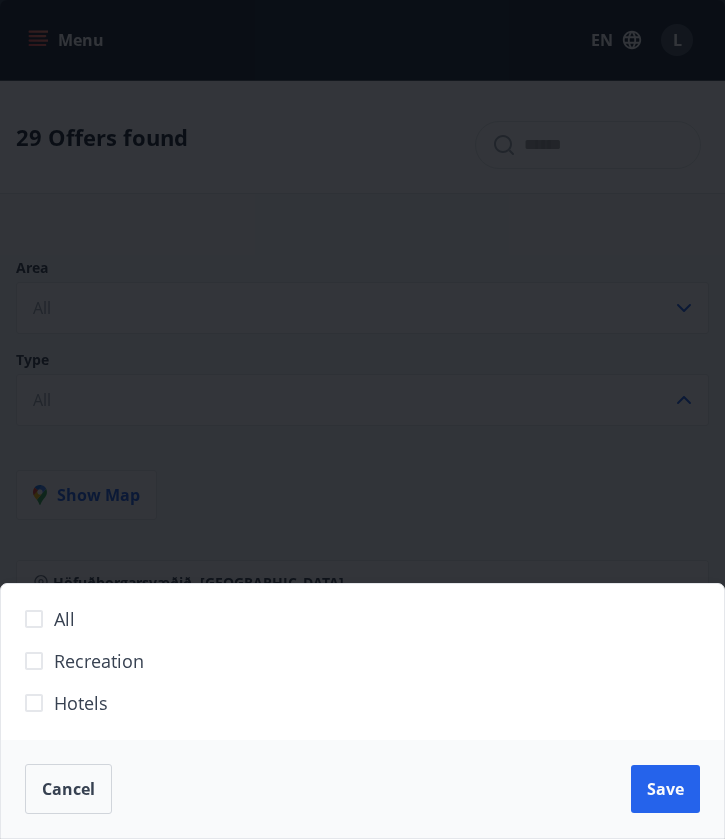 click on "Recreation" at bounding box center [99, 661] 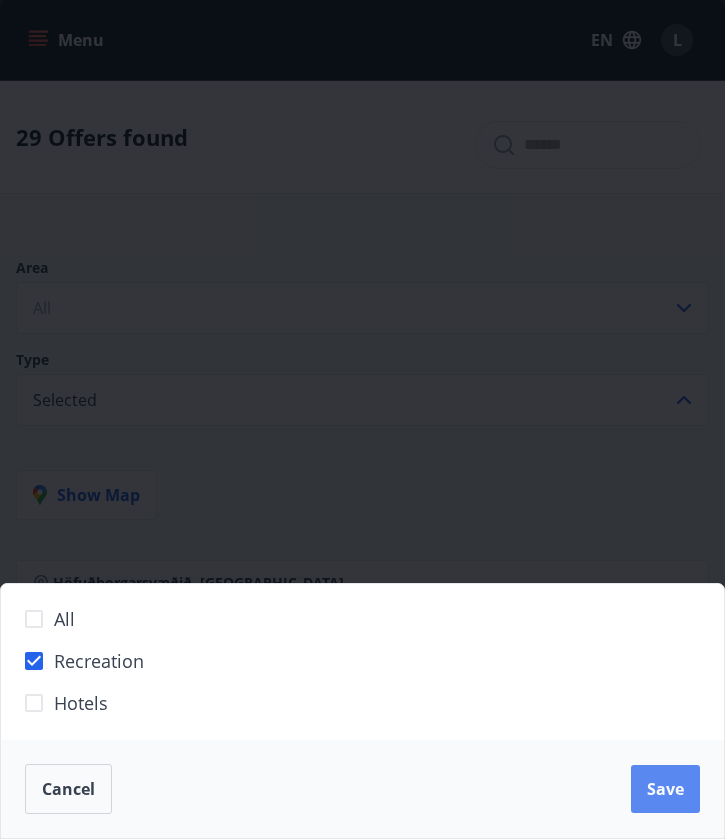 click on "Save" at bounding box center [665, 789] 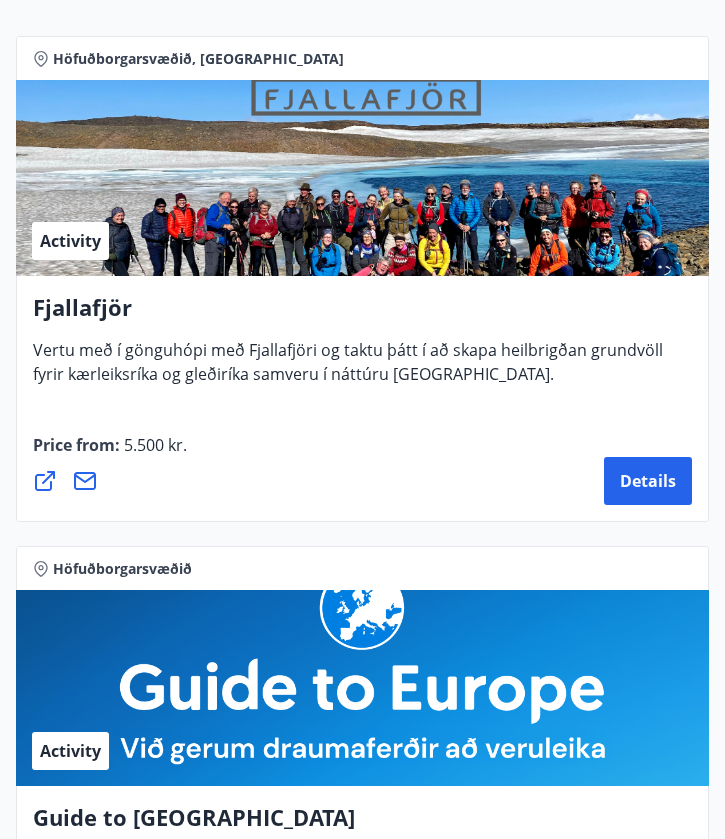 scroll, scrollTop: 623, scrollLeft: 0, axis: vertical 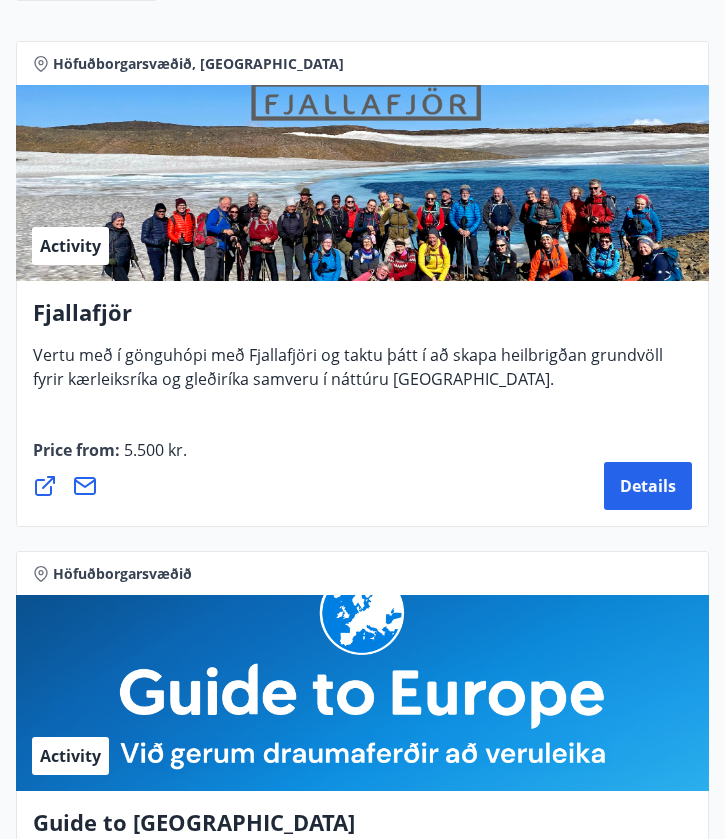 click on "Activity" at bounding box center (362, 183) 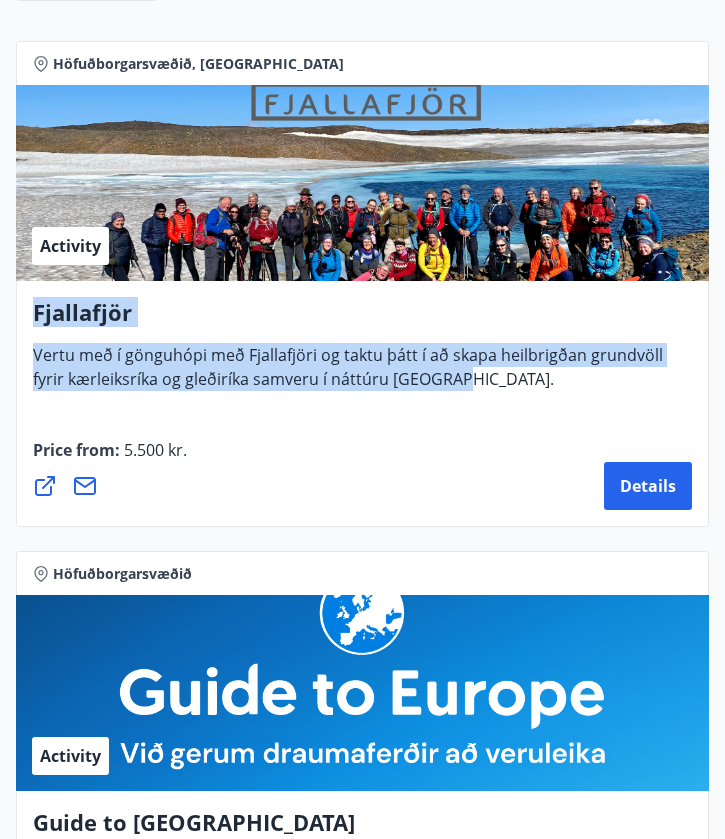 drag, startPoint x: 420, startPoint y: 390, endPoint x: 14, endPoint y: 310, distance: 413.80673 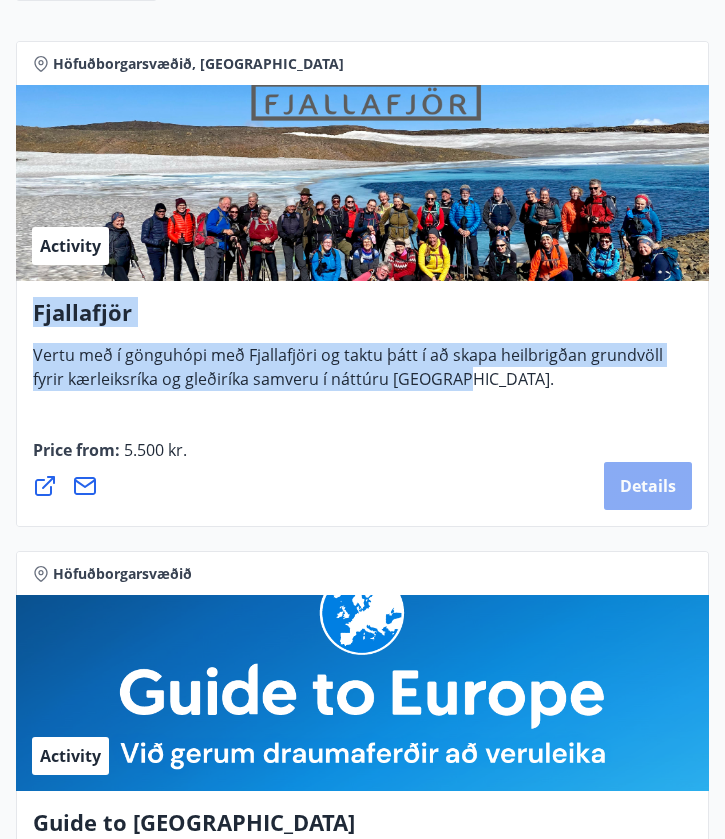 click on "Details" at bounding box center (648, 486) 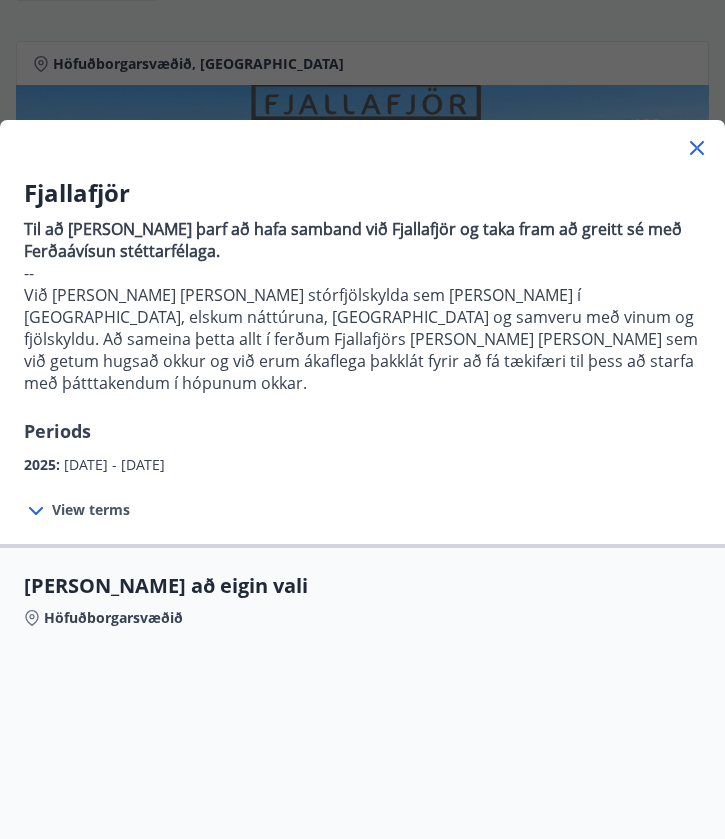 scroll, scrollTop: 0, scrollLeft: 0, axis: both 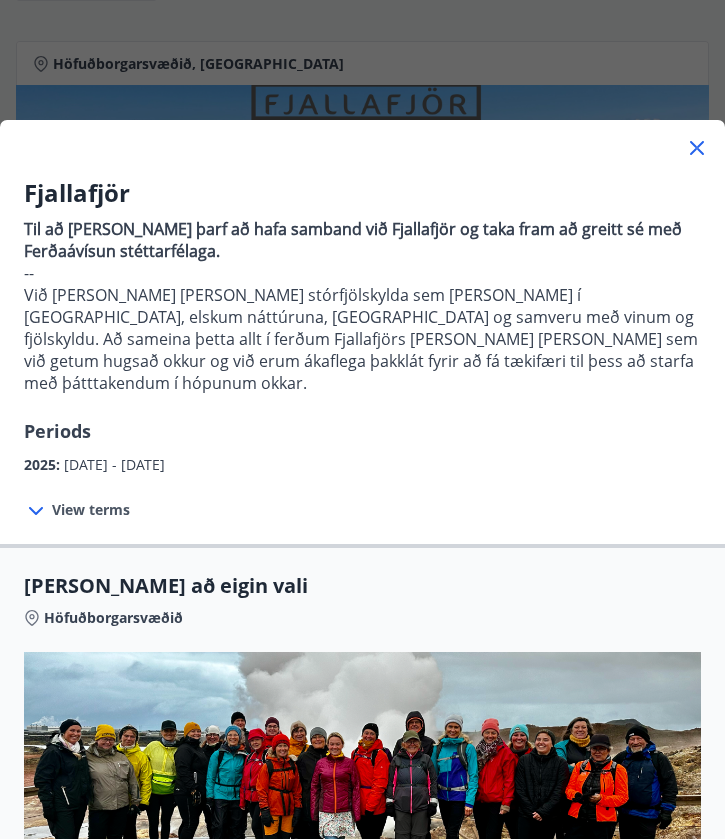click at bounding box center [362, 140] 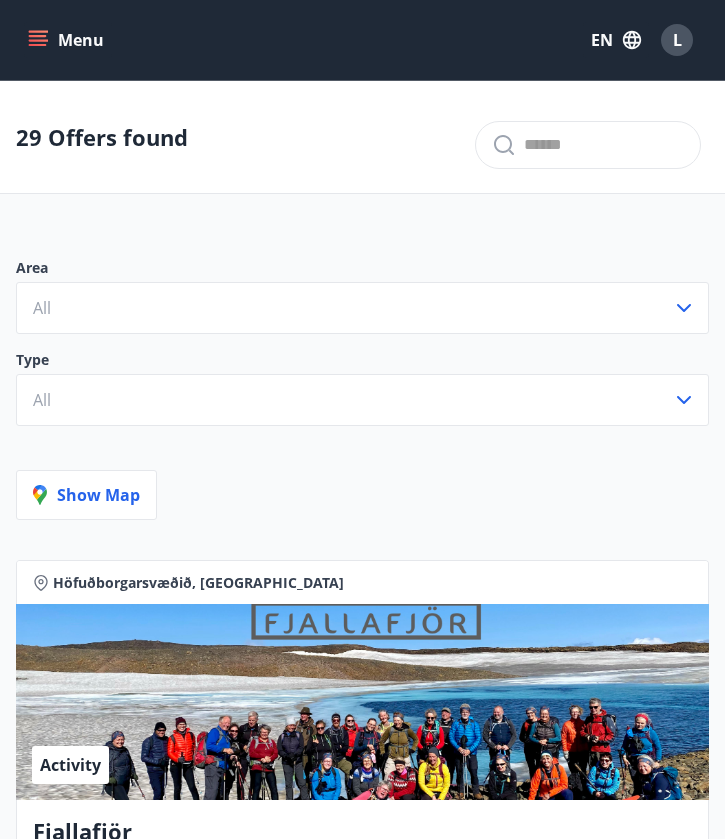 scroll, scrollTop: 0, scrollLeft: 0, axis: both 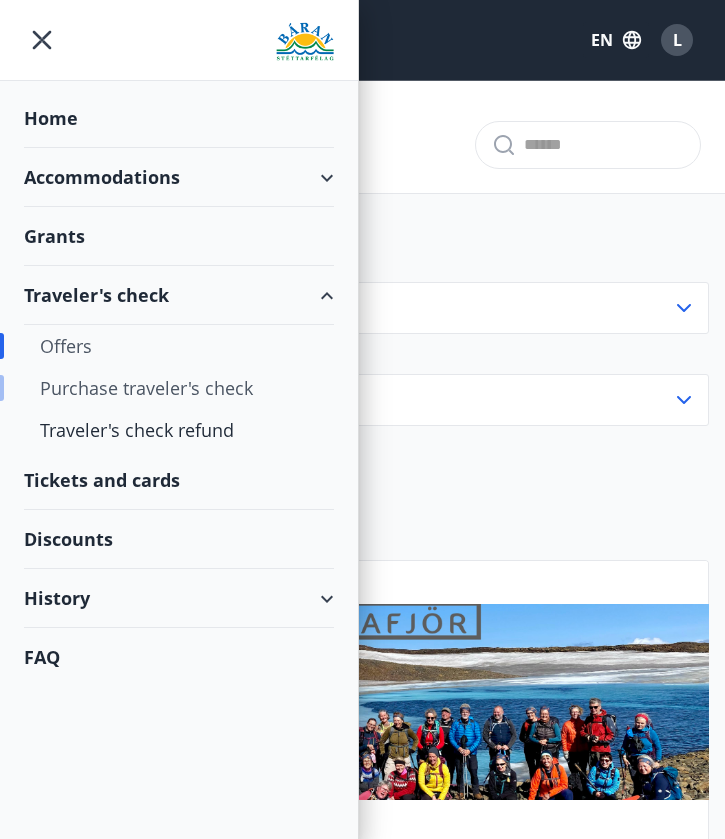 click on "Purchase traveler's check" at bounding box center (179, 388) 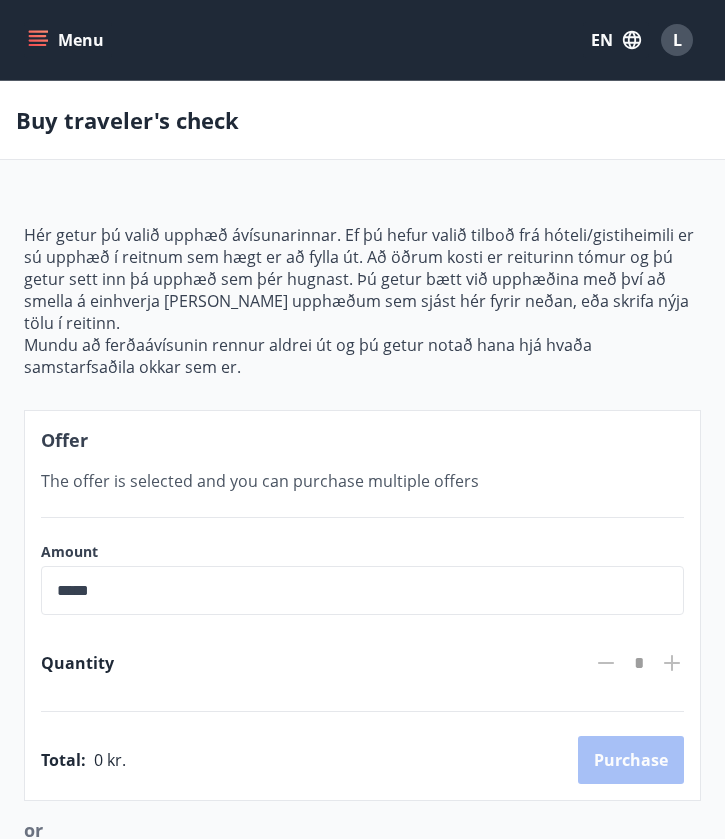 scroll, scrollTop: 0, scrollLeft: 0, axis: both 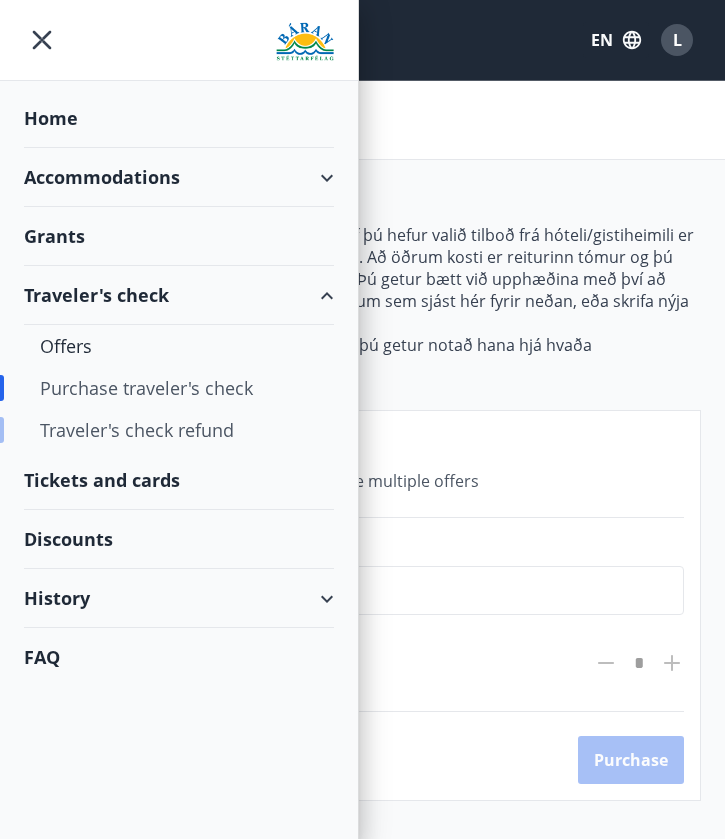 click on "Traveler's check refund" at bounding box center [179, 430] 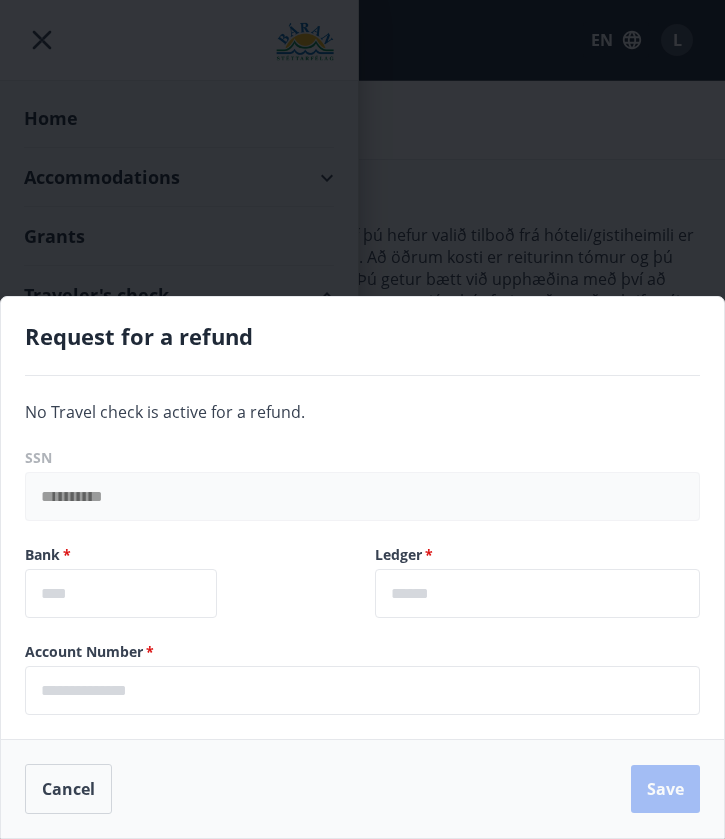 click on "**********" at bounding box center (362, 419) 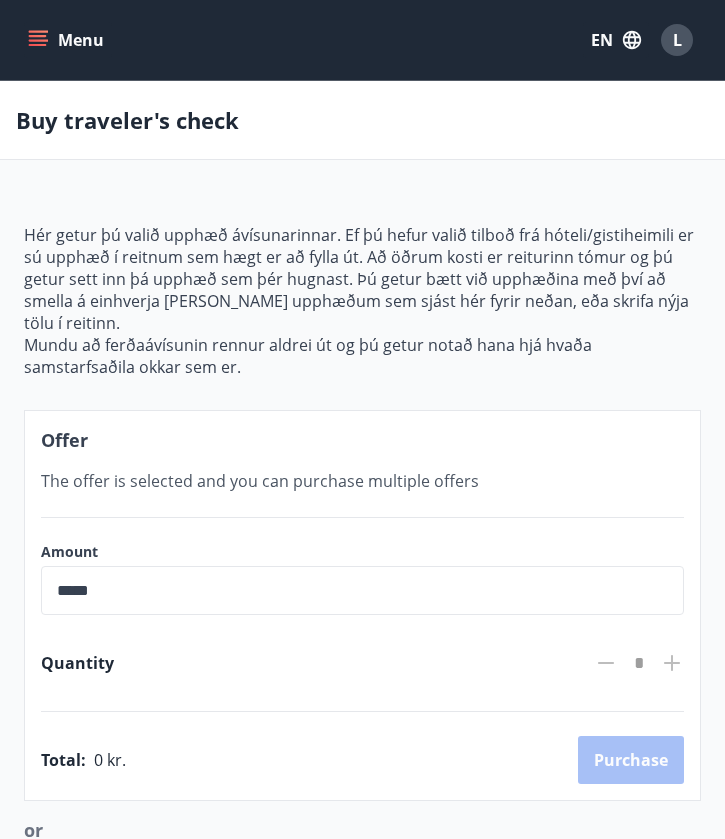 click 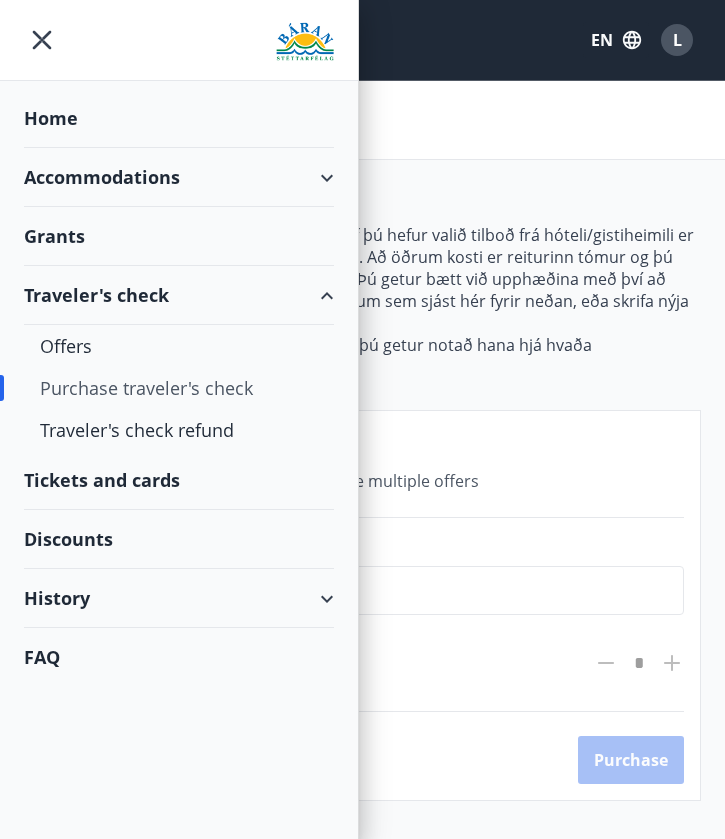 click on "Discounts" at bounding box center (179, 539) 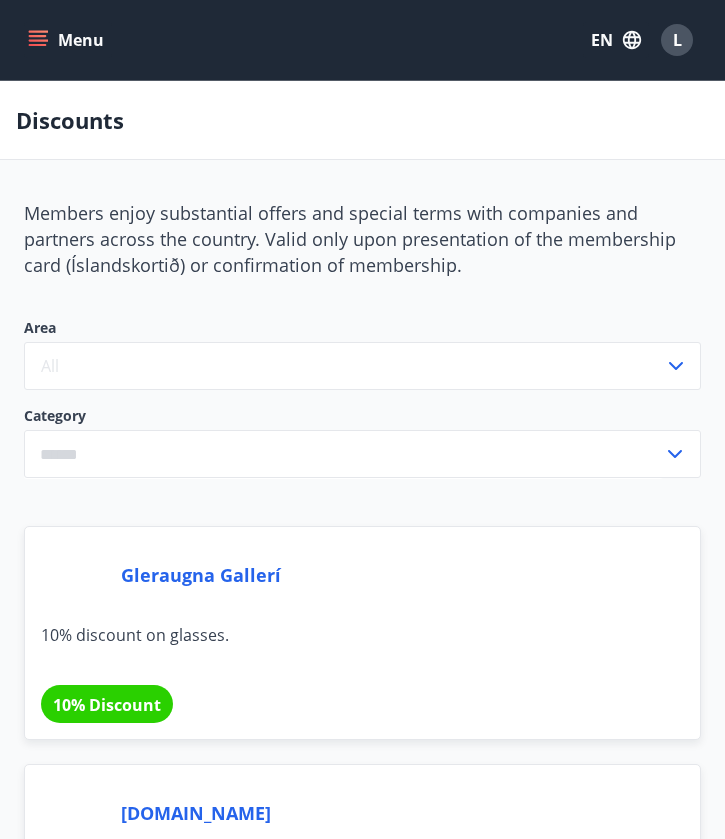 scroll, scrollTop: 0, scrollLeft: 0, axis: both 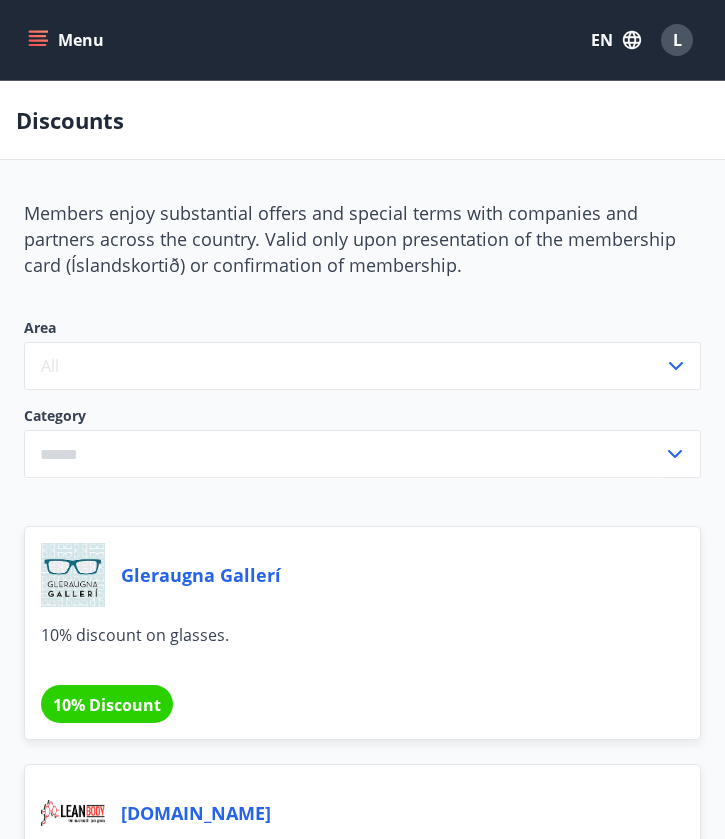 click at bounding box center [343, 454] 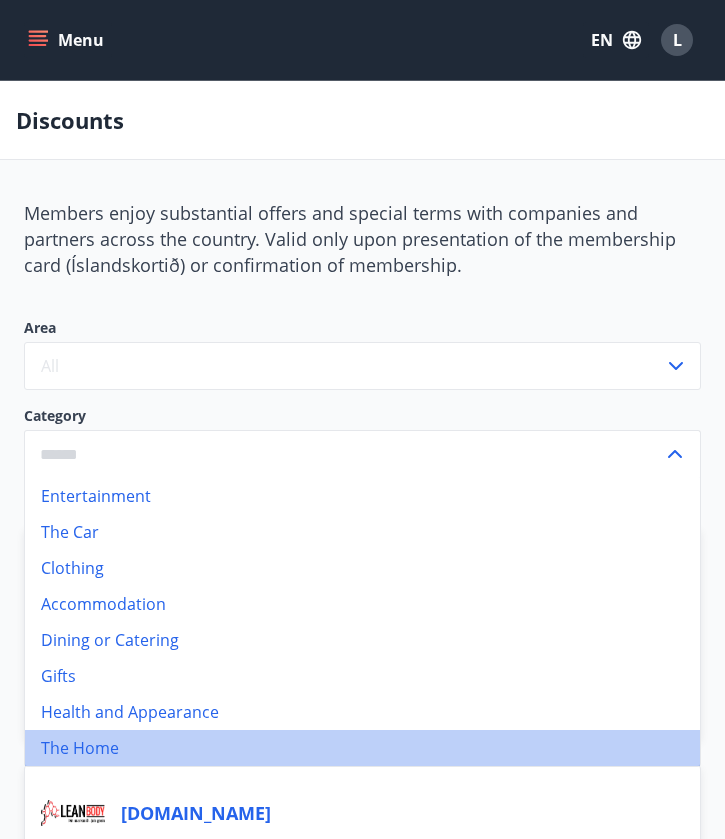 click on "The Home" at bounding box center (362, 748) 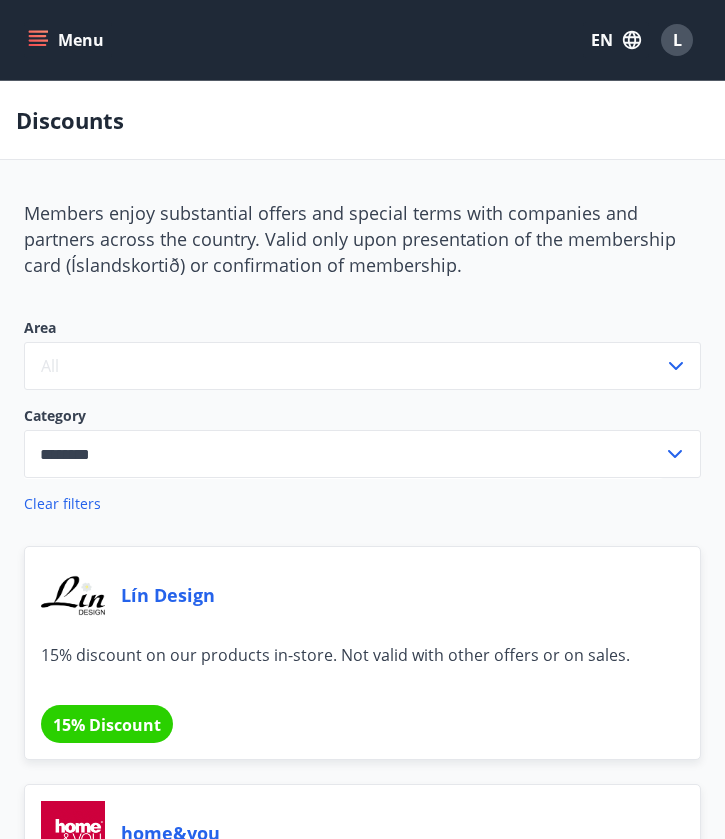 scroll, scrollTop: 0, scrollLeft: 0, axis: both 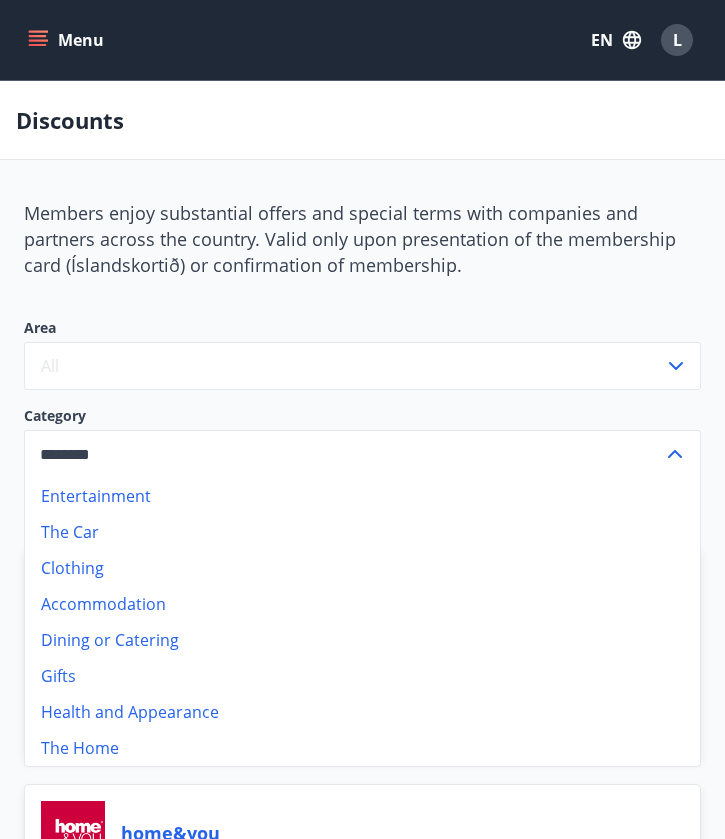 click on "The Car" at bounding box center (362, 532) 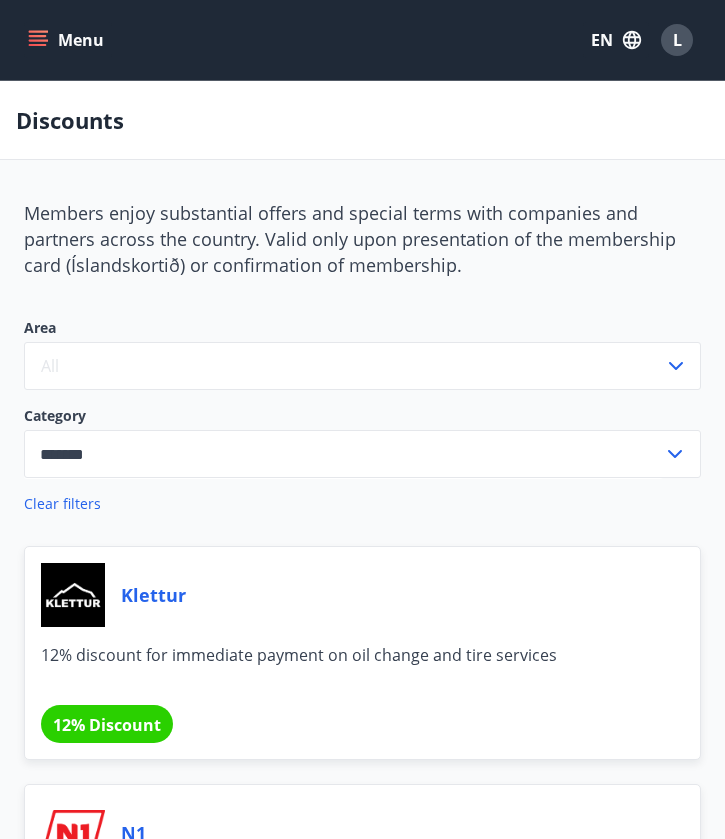 scroll, scrollTop: 0, scrollLeft: 0, axis: both 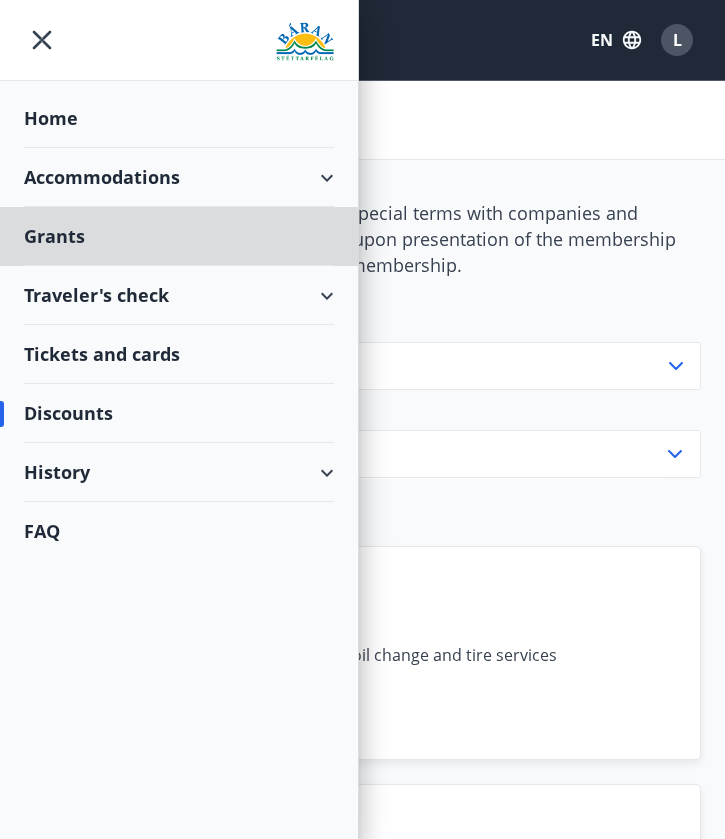 click on "Home" at bounding box center (179, 118) 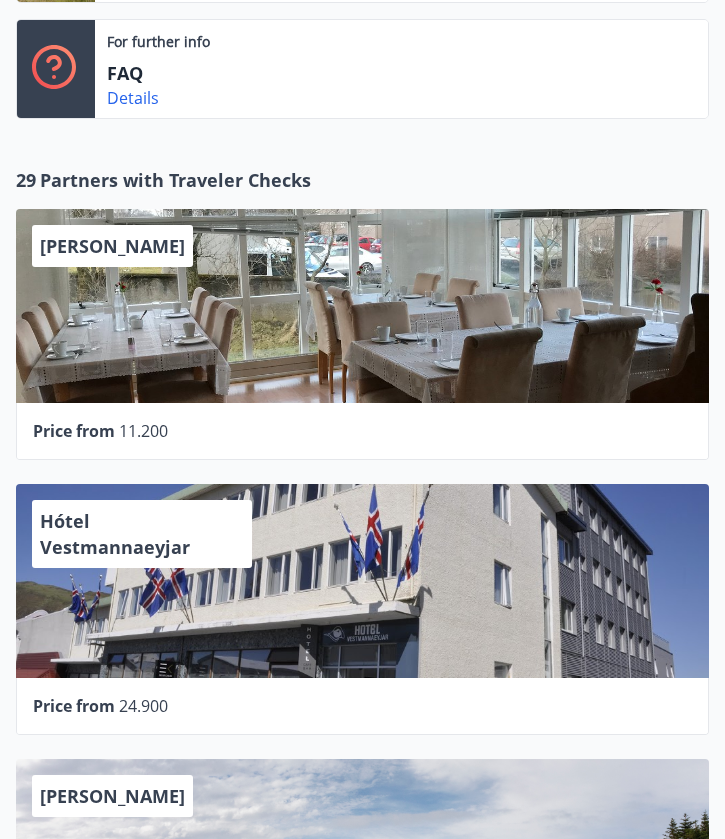 scroll, scrollTop: 740, scrollLeft: 0, axis: vertical 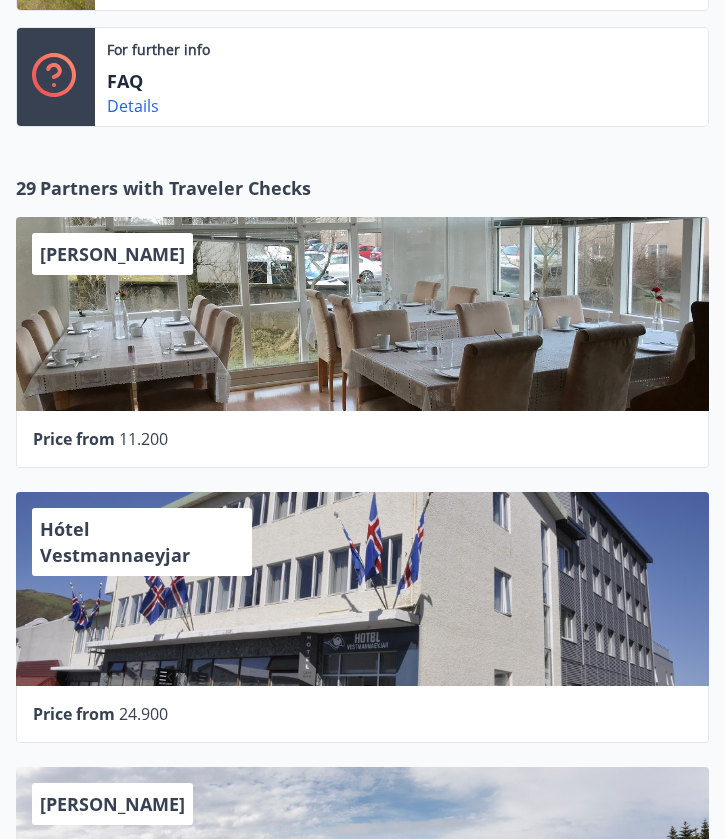 click on "Alba gistiheimili" at bounding box center (362, 314) 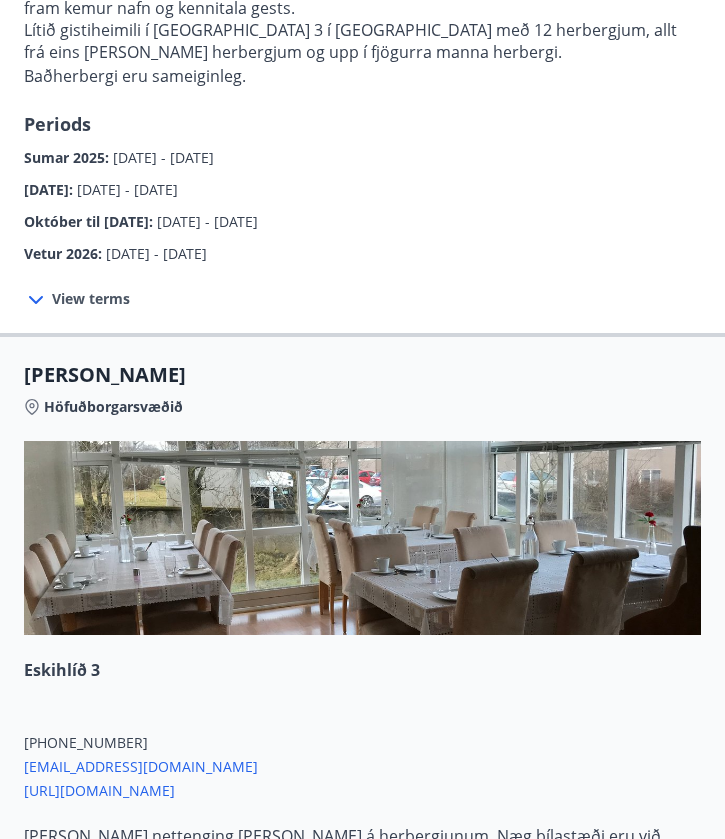 scroll, scrollTop: 253, scrollLeft: 0, axis: vertical 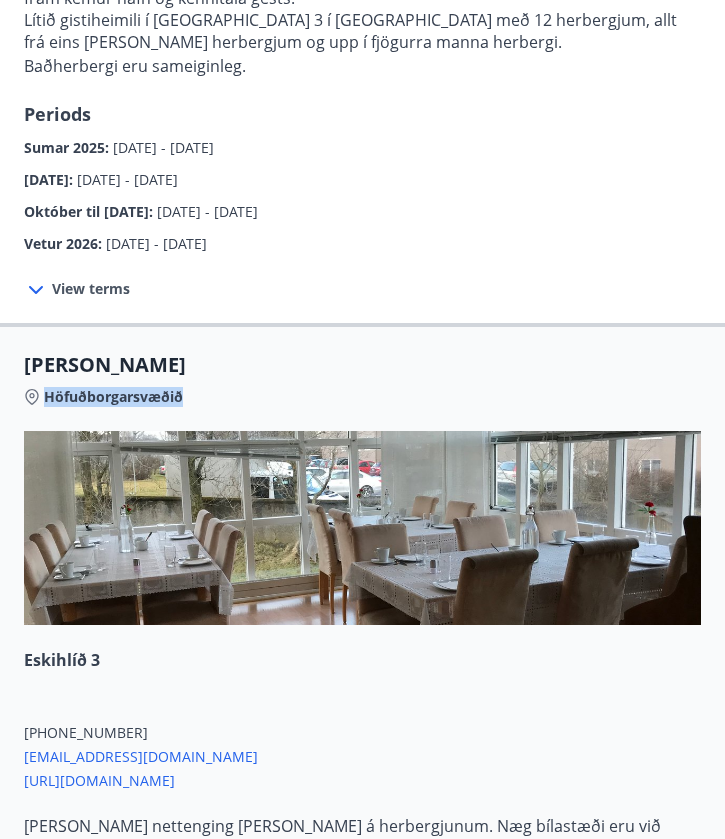 drag, startPoint x: 188, startPoint y: 402, endPoint x: 49, endPoint y: 397, distance: 139.0899 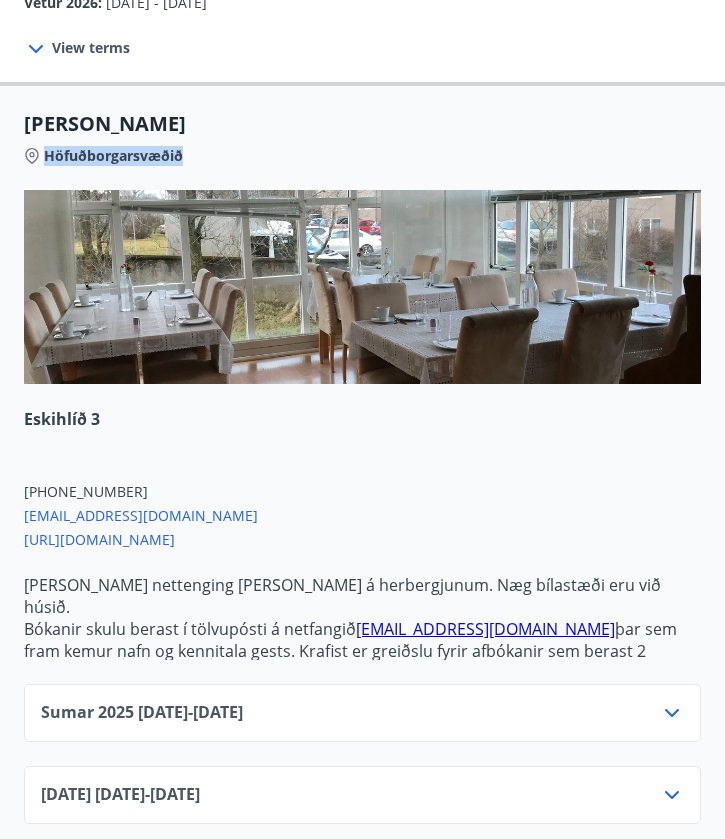 scroll, scrollTop: 496, scrollLeft: 0, axis: vertical 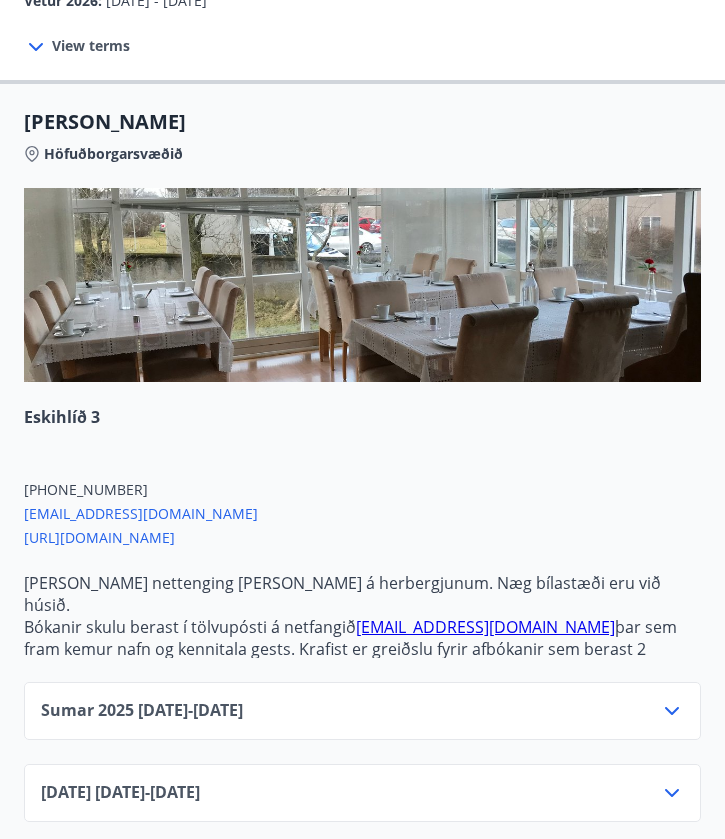 click on "Sumar 2025   01.06.25  -  31.08.25" at bounding box center [142, 711] 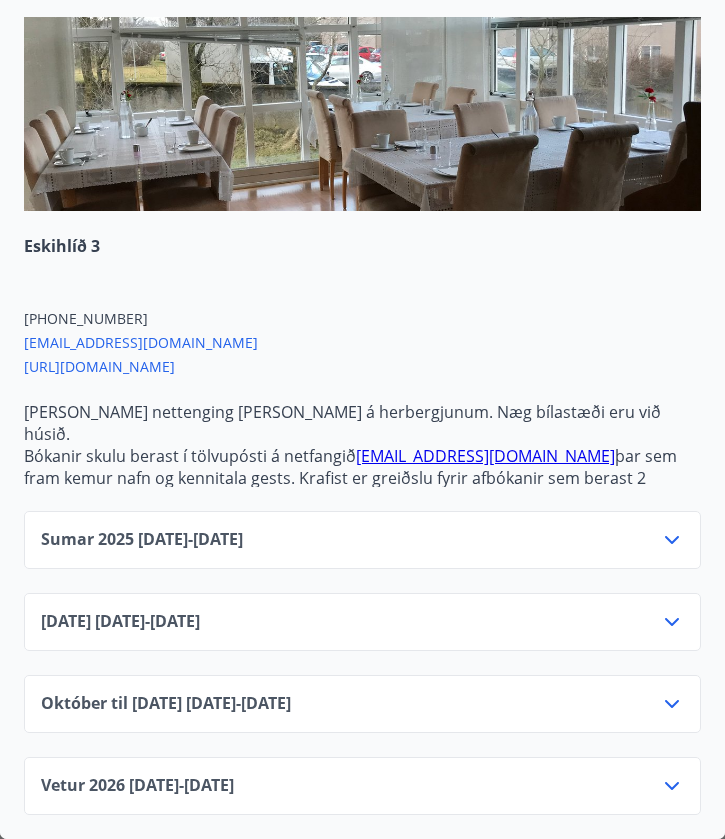scroll, scrollTop: 667, scrollLeft: 0, axis: vertical 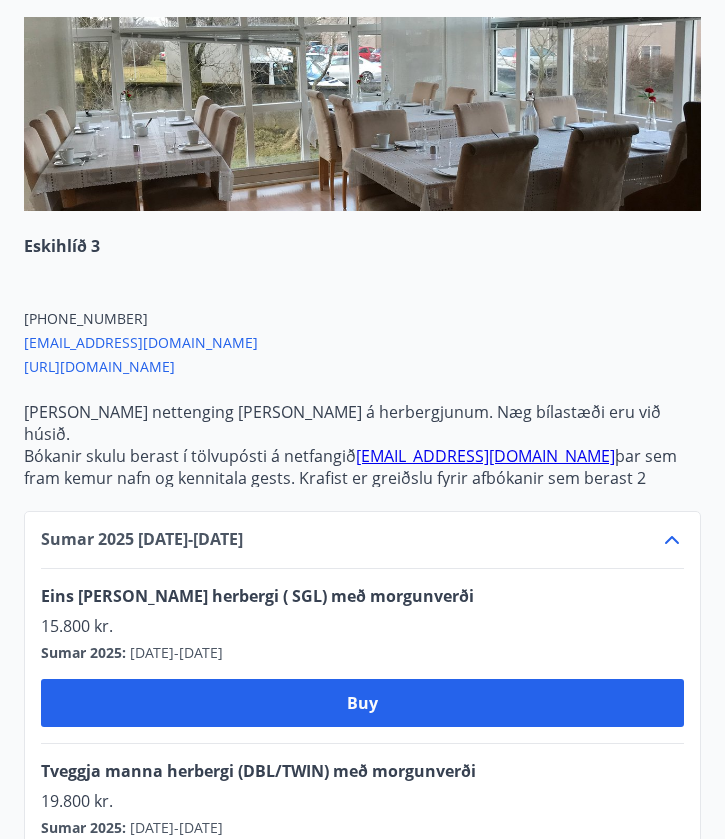 click 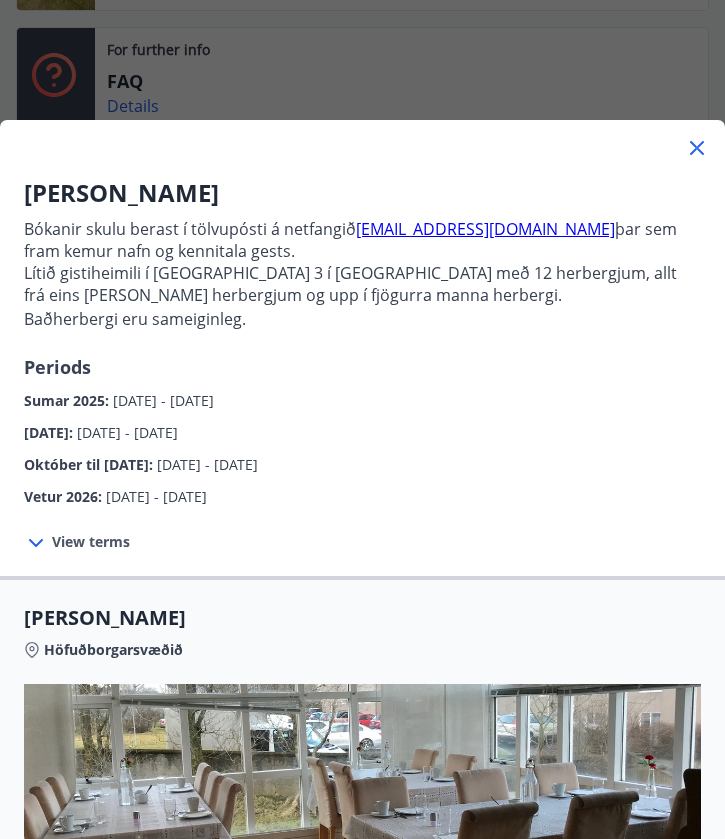 scroll, scrollTop: 0, scrollLeft: 0, axis: both 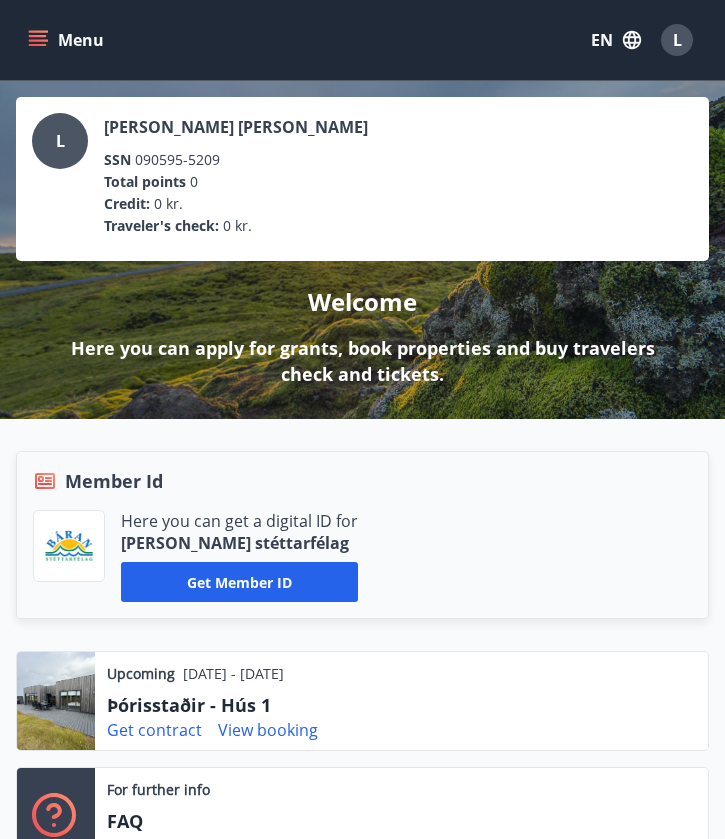click on "Menu" at bounding box center [68, 40] 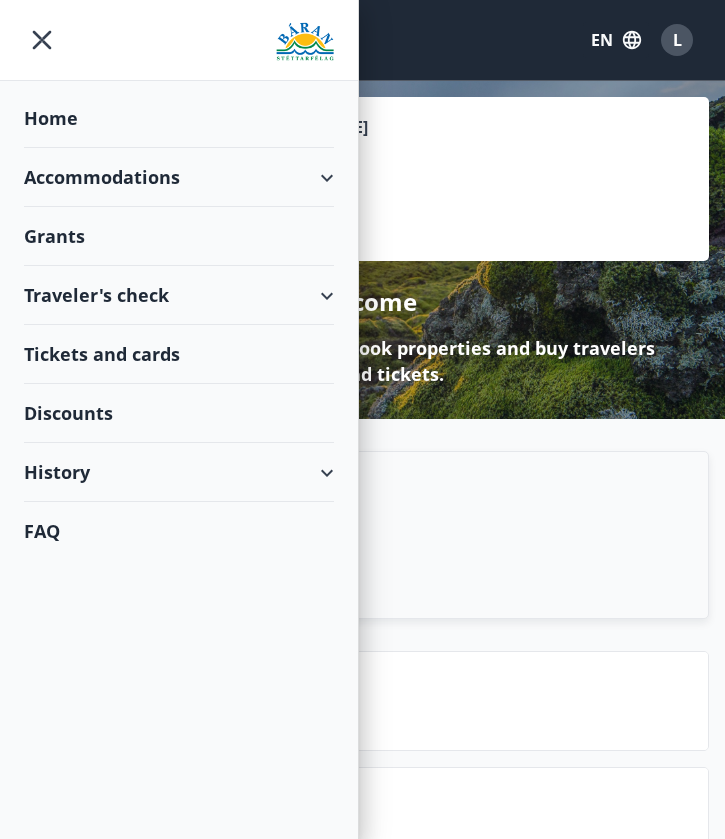 click on "Traveler's check" at bounding box center [179, 295] 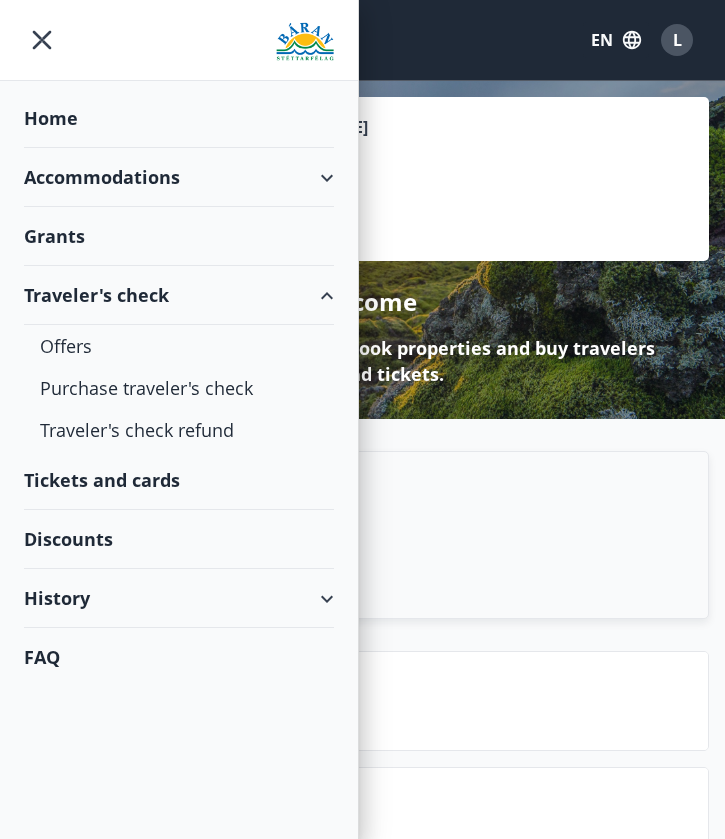 click on "Traveler's check" at bounding box center [179, 295] 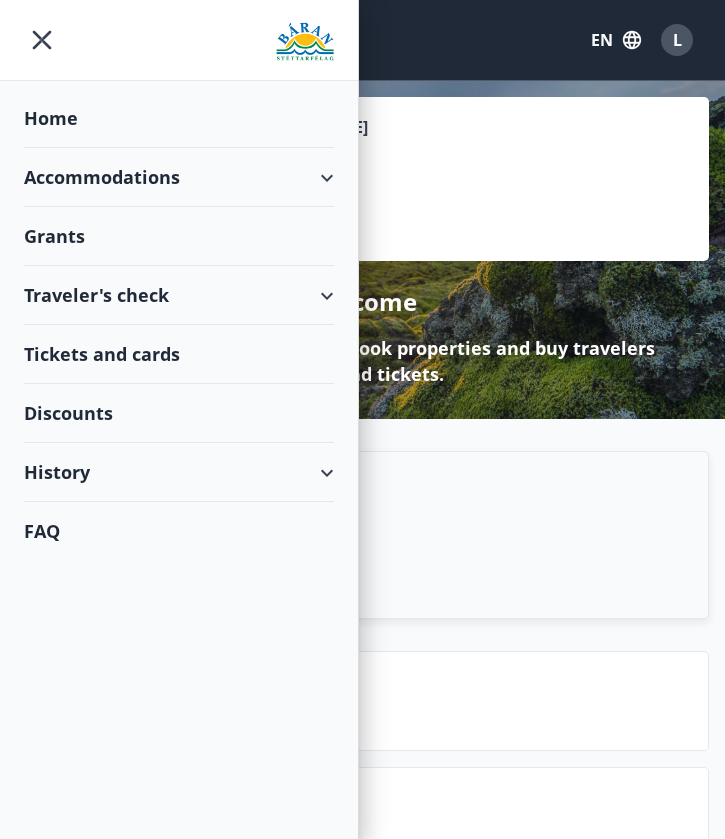 click on "Discounts" at bounding box center [179, 413] 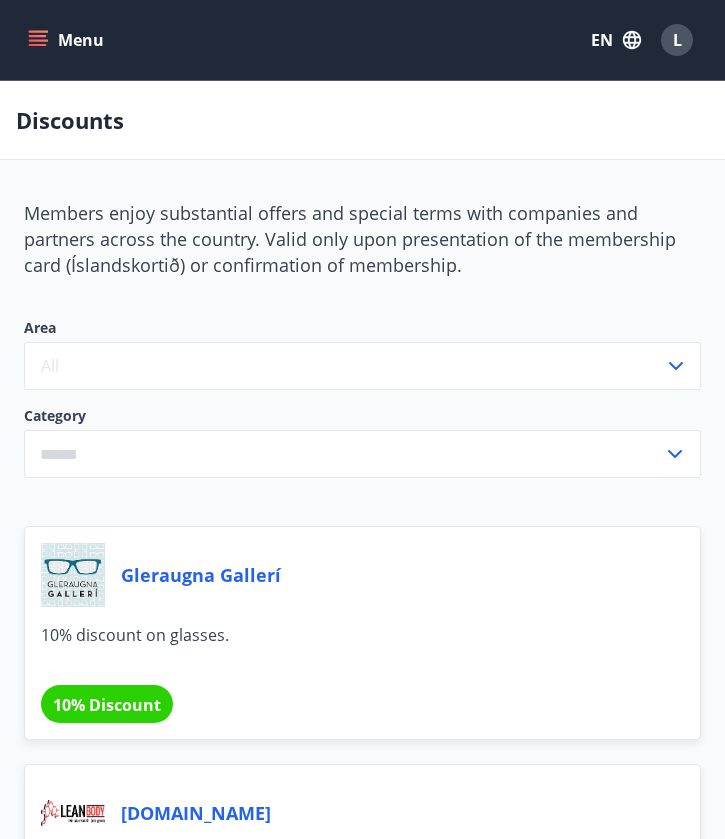 click 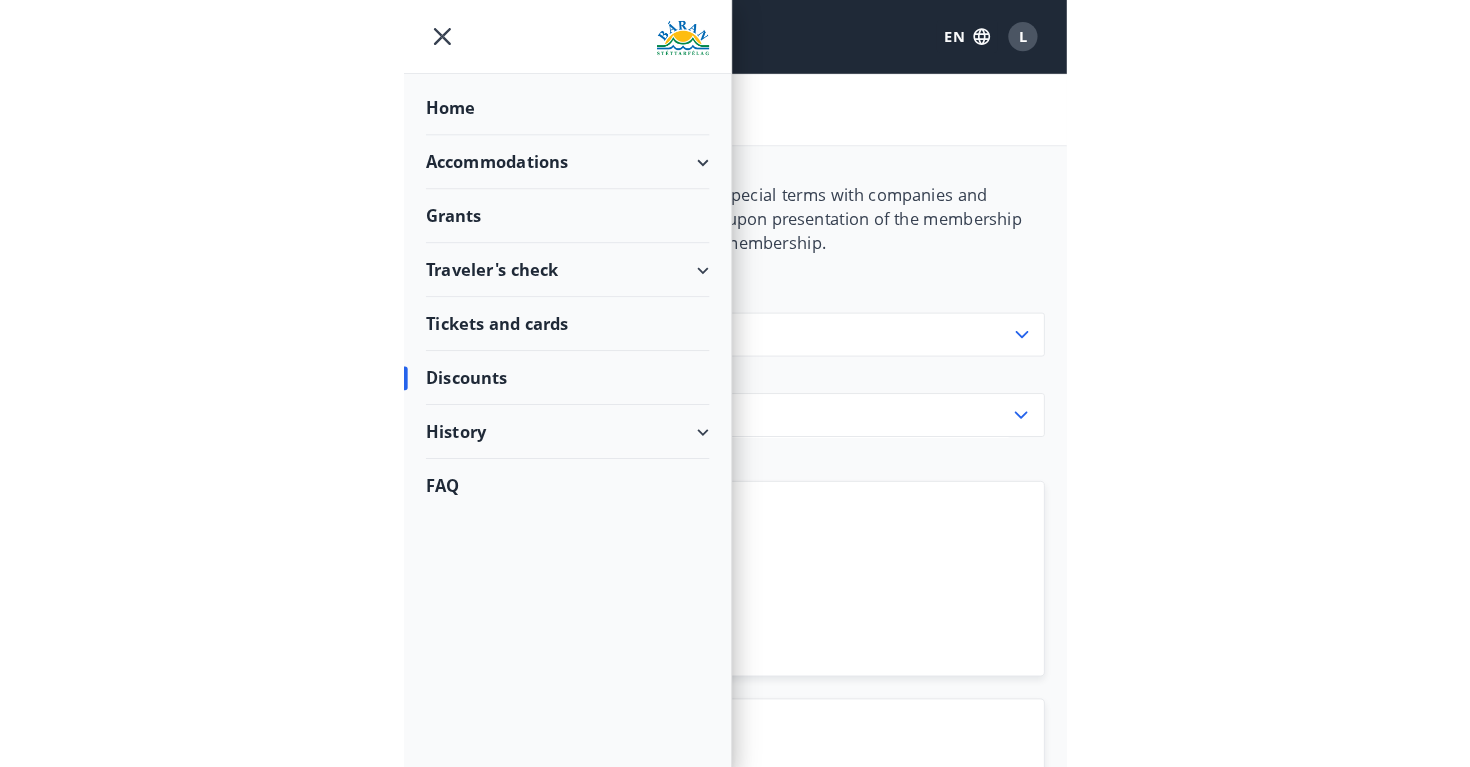 scroll, scrollTop: 1, scrollLeft: 0, axis: vertical 